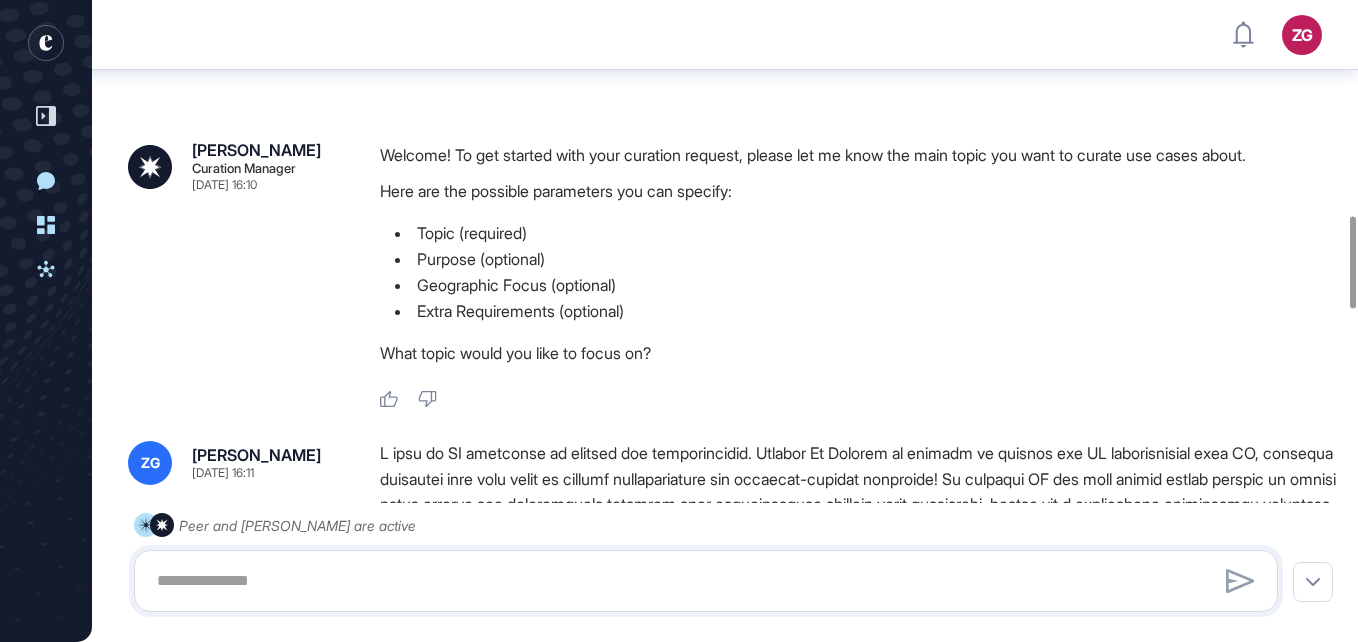 scroll, scrollTop: 0, scrollLeft: 0, axis: both 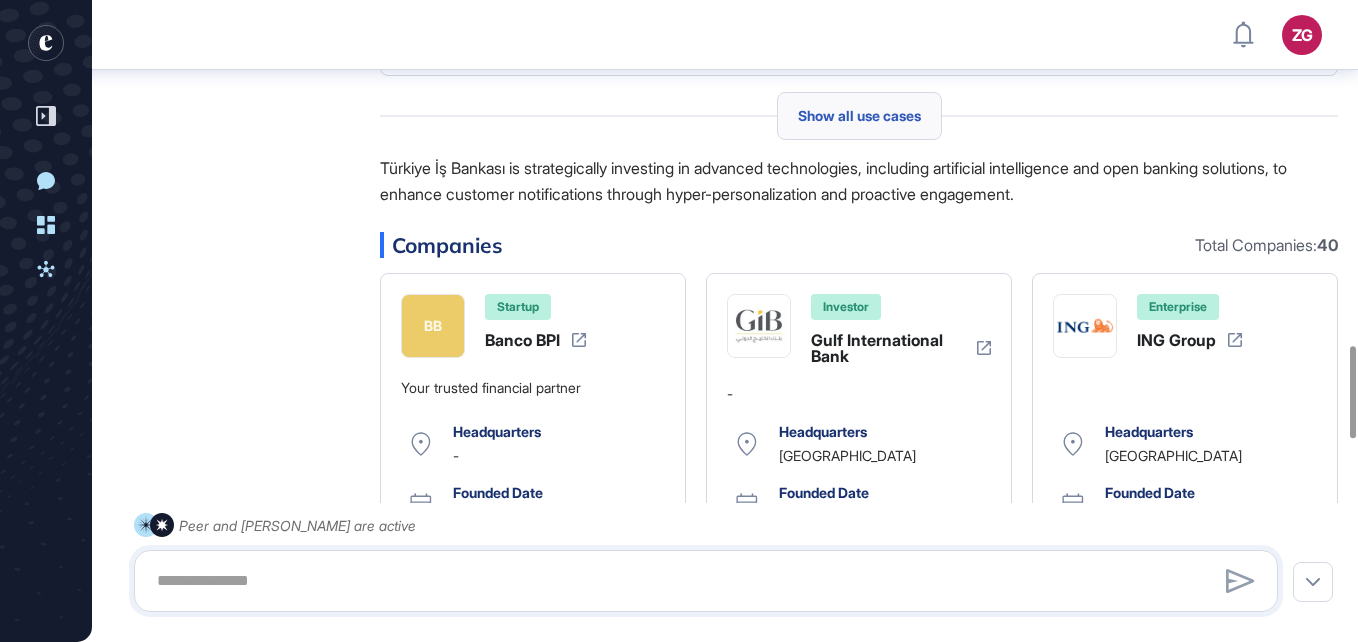 click on "Show all use cases" at bounding box center (859, 116) 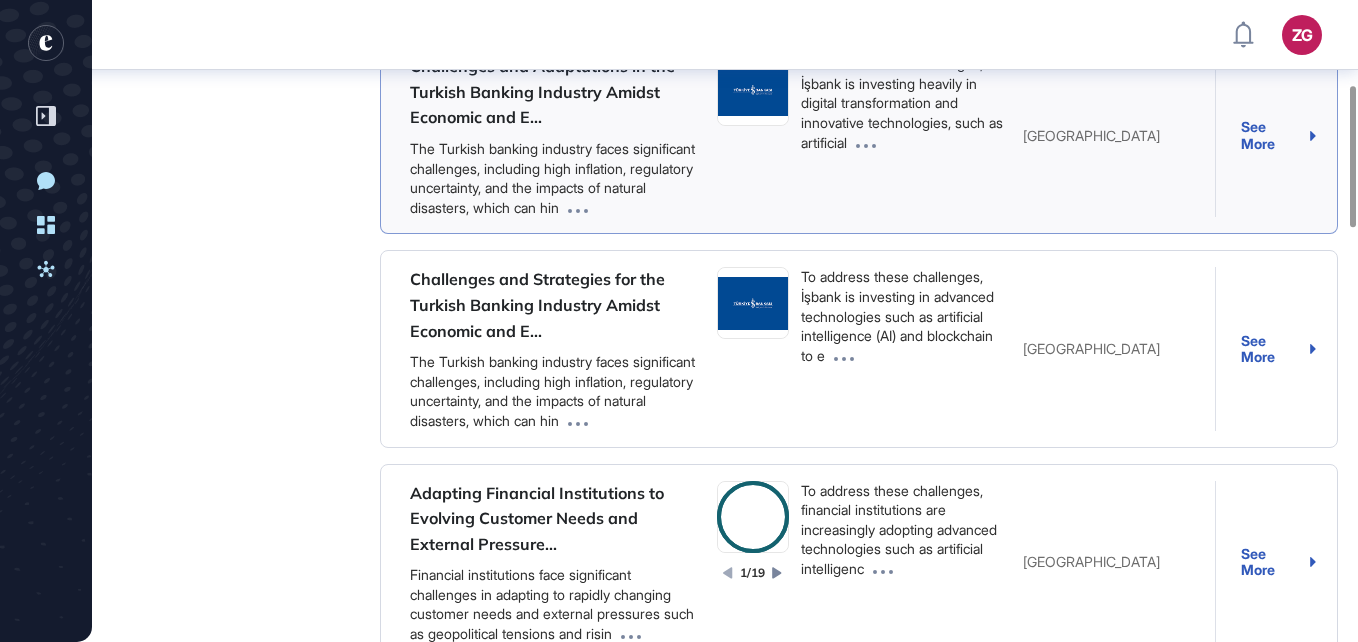 scroll, scrollTop: 510, scrollLeft: 0, axis: vertical 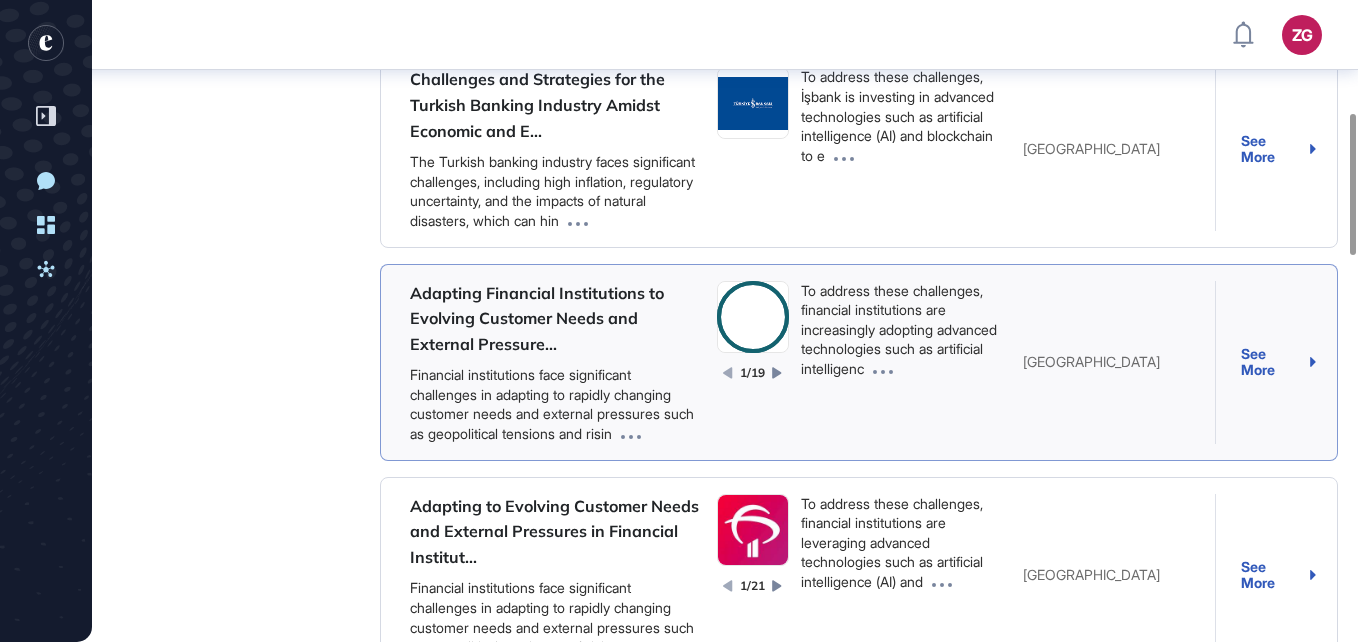 click on "Adapting Financial Institutions to Evolving Customer Needs and External Pressure..." at bounding box center [537, 318] 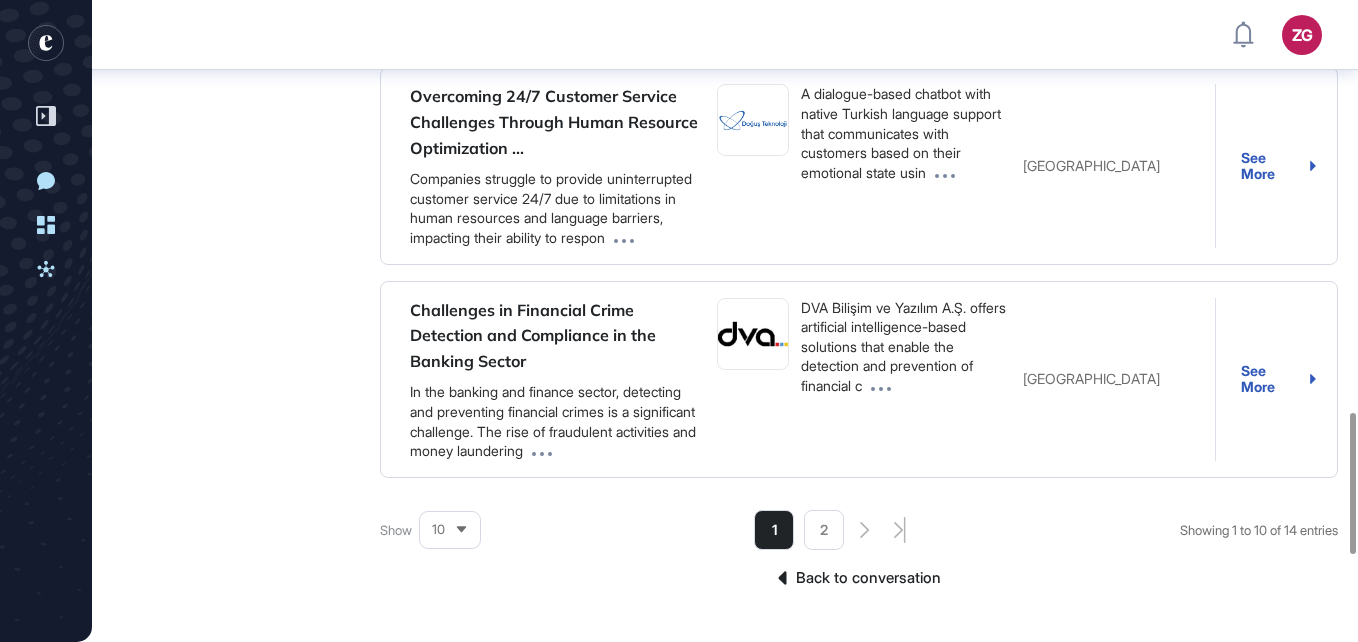 scroll, scrollTop: 2007, scrollLeft: 0, axis: vertical 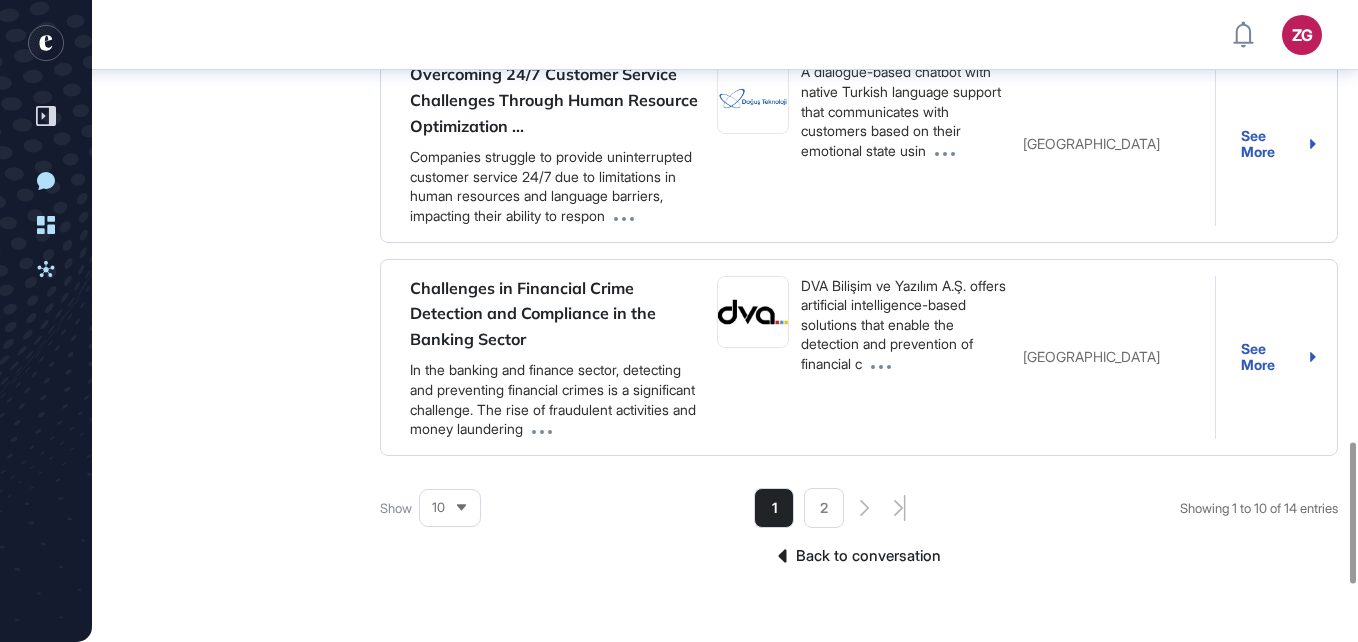 click on "2" 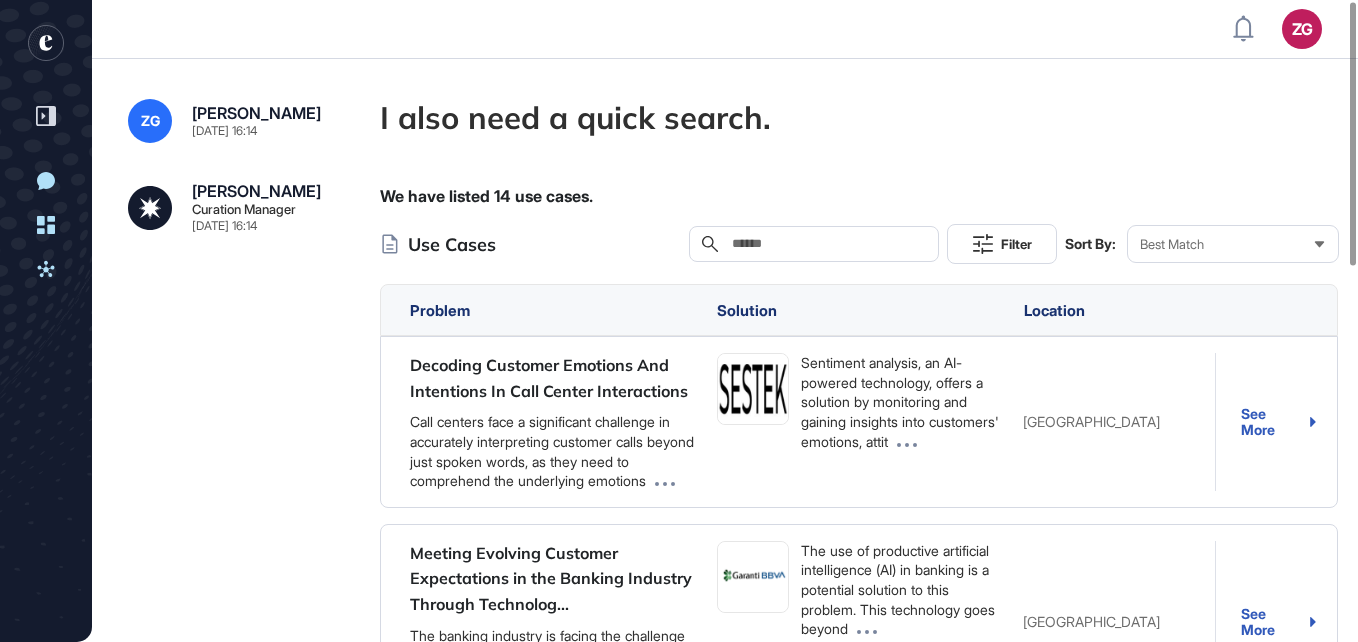 scroll, scrollTop: 0, scrollLeft: 0, axis: both 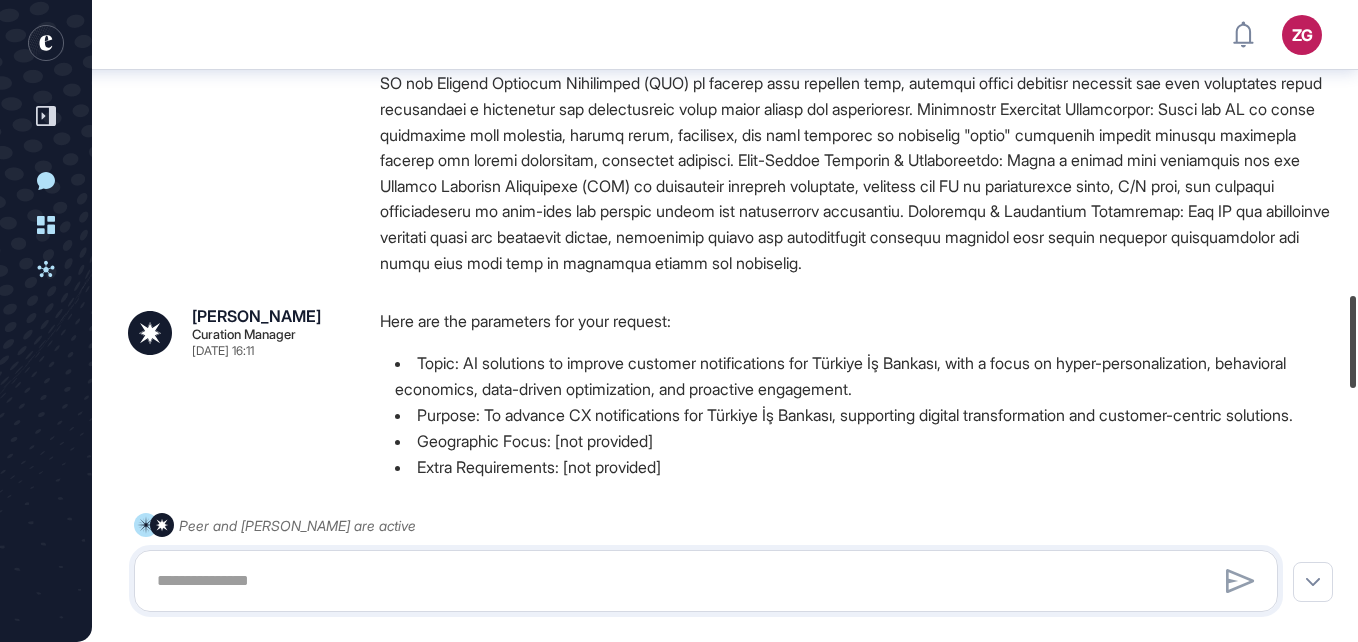 drag, startPoint x: 1352, startPoint y: 385, endPoint x: 1321, endPoint y: 69, distance: 317.51694 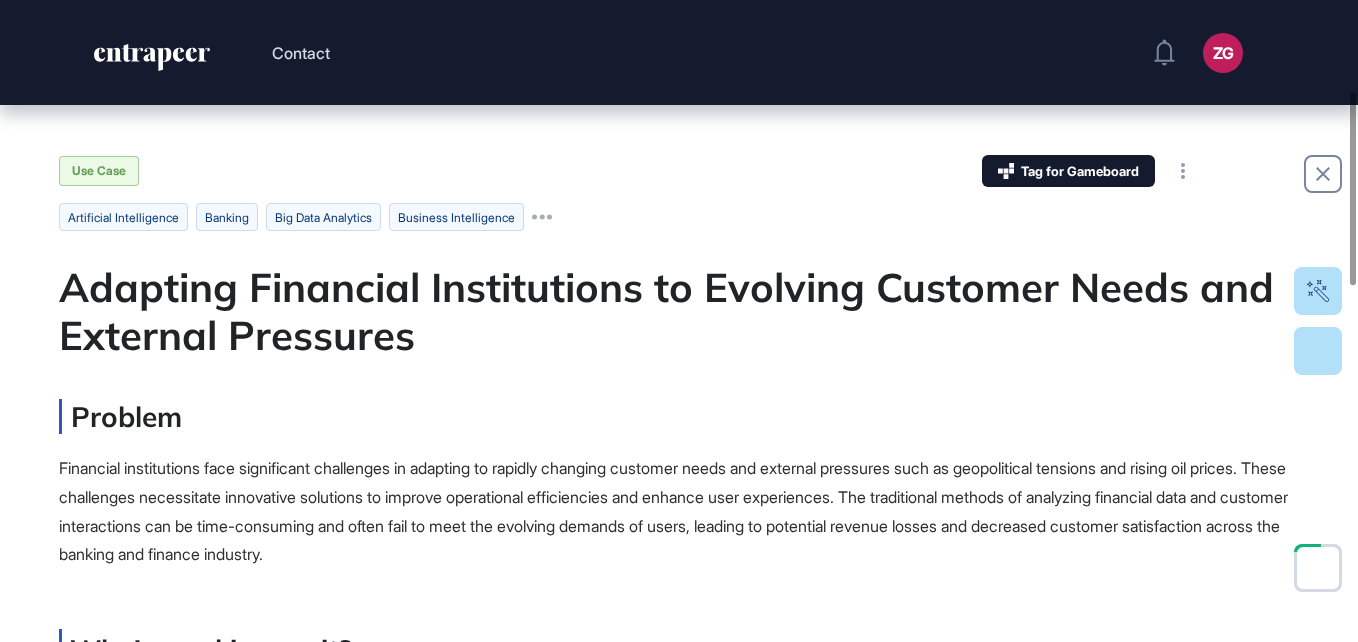 scroll, scrollTop: 0, scrollLeft: 0, axis: both 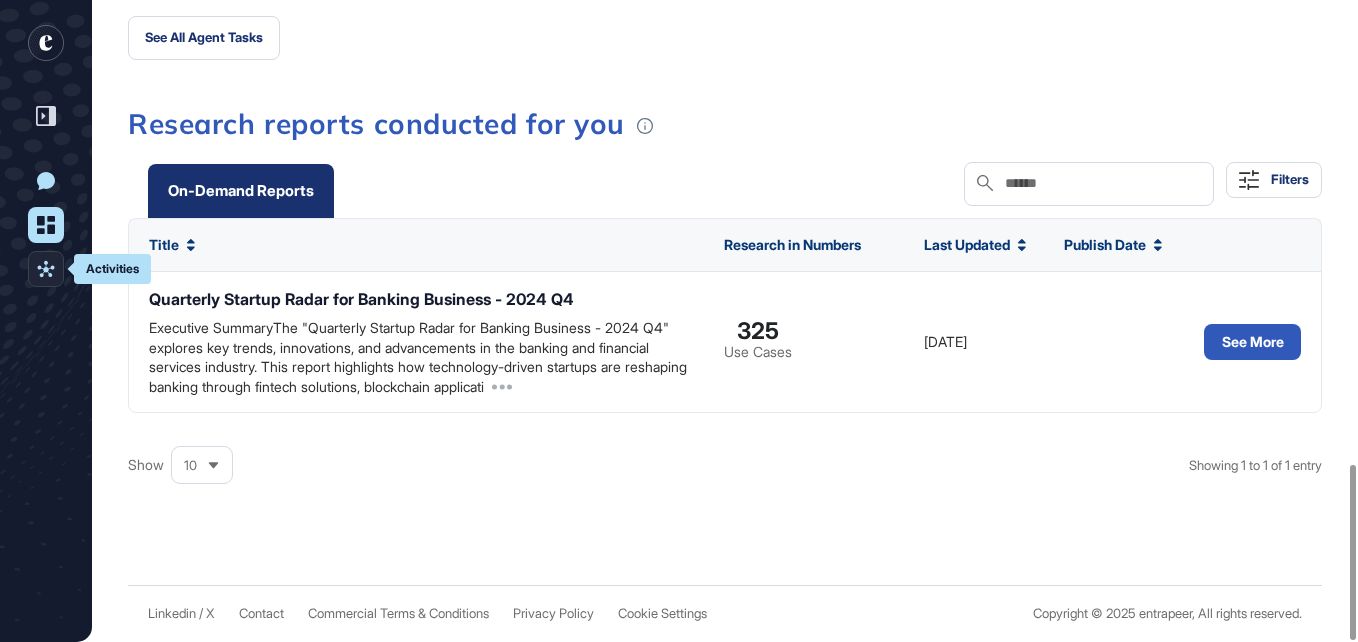 click on "Activities" 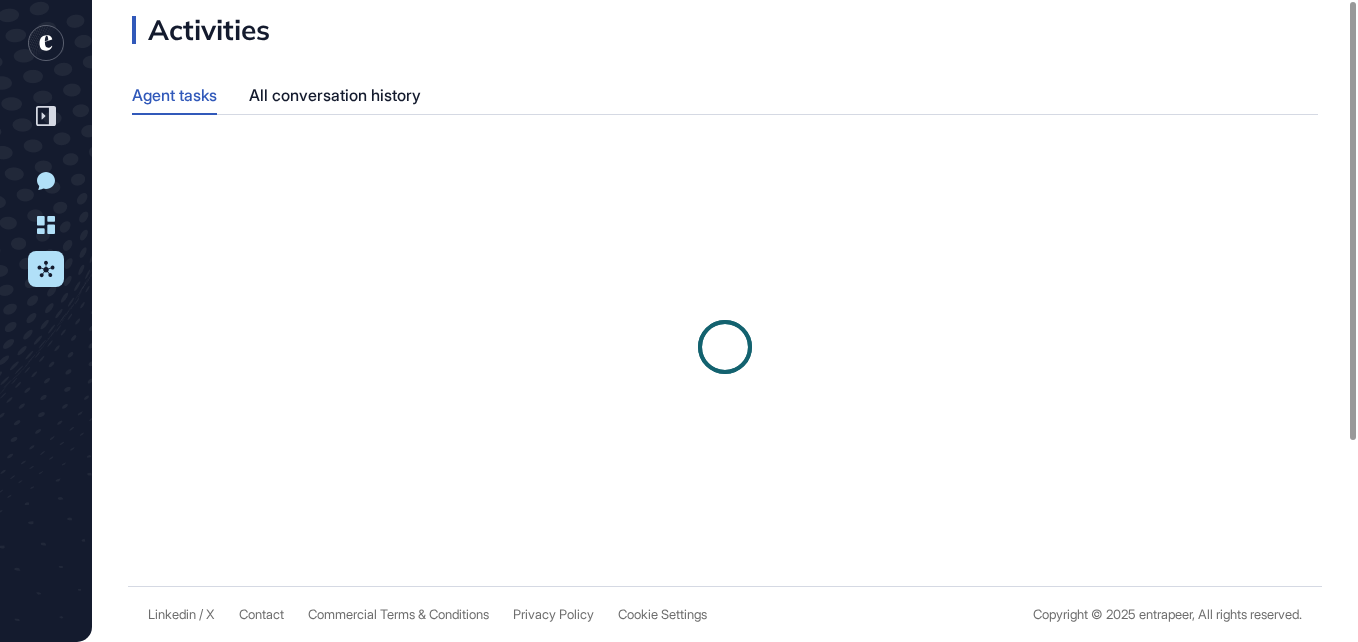 scroll, scrollTop: 0, scrollLeft: 0, axis: both 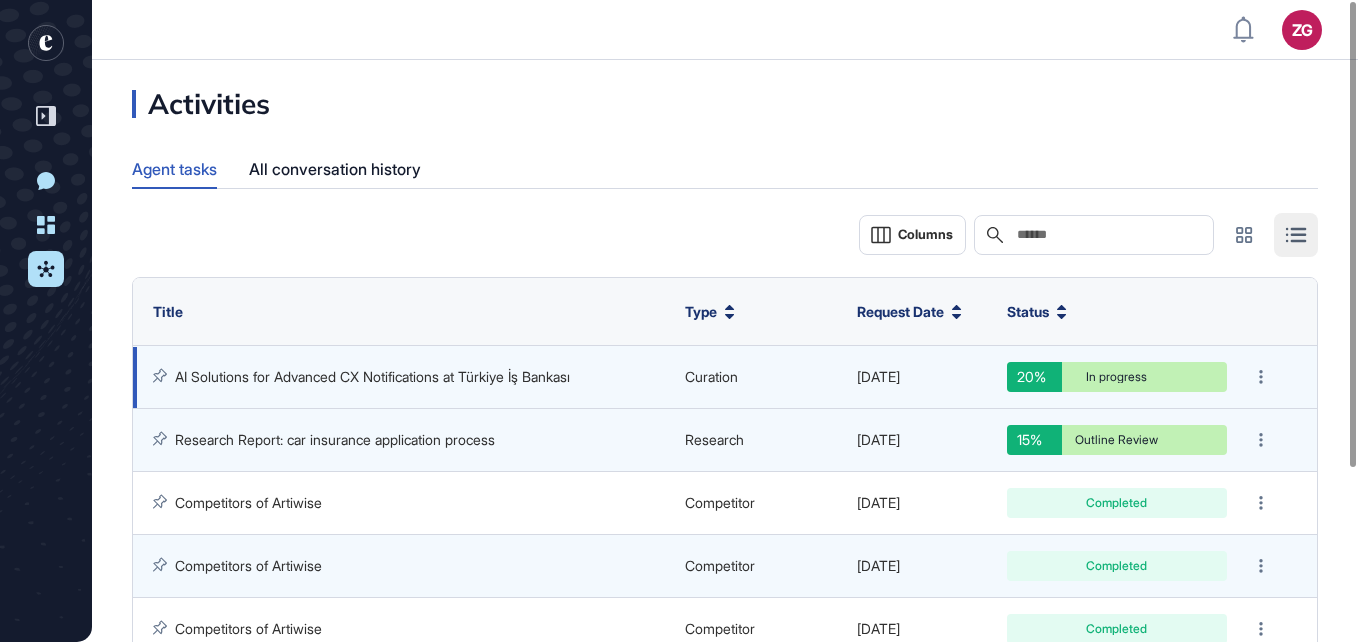 click on "AI Solutions for Advanced CX Notifications at Türkiye İş Bankası" 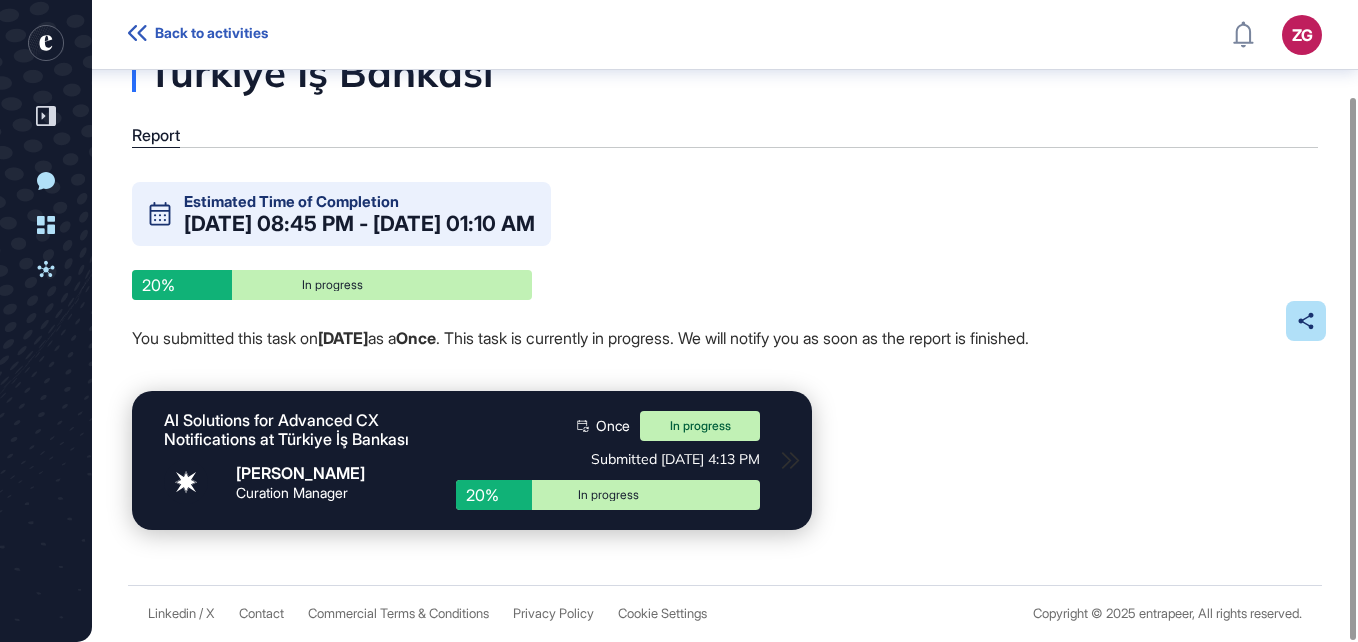 scroll, scrollTop: 114, scrollLeft: 0, axis: vertical 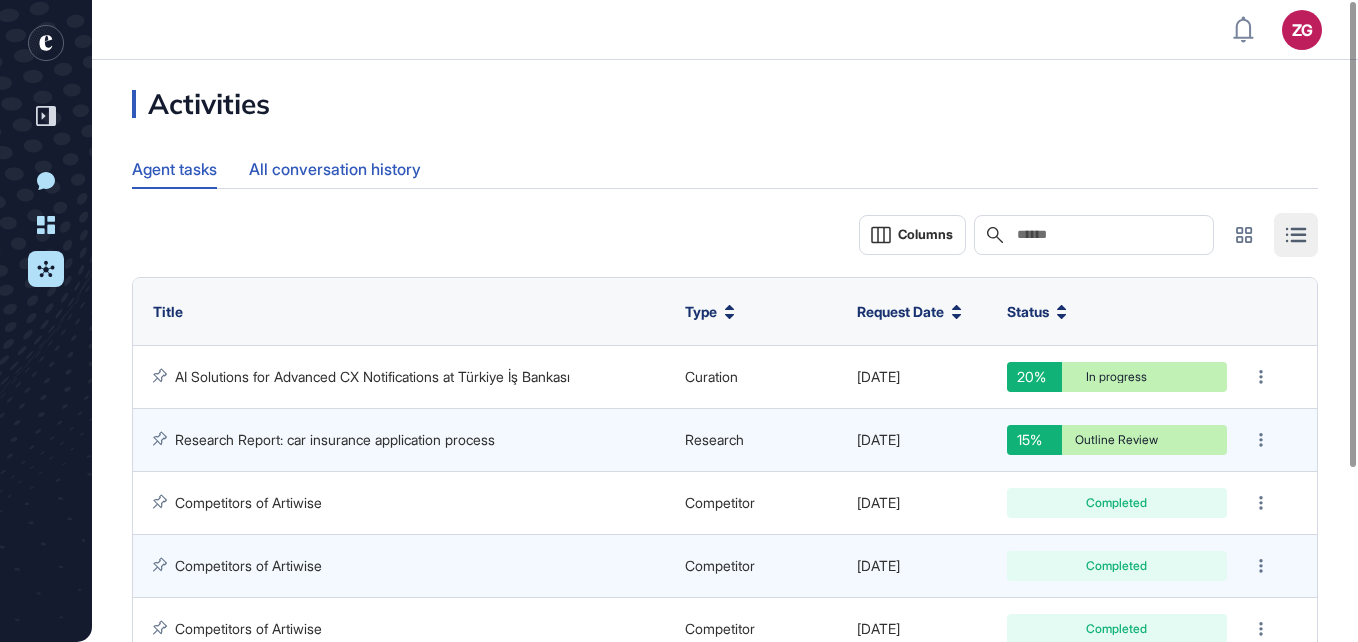 click on "All conversation history" at bounding box center (335, 169) 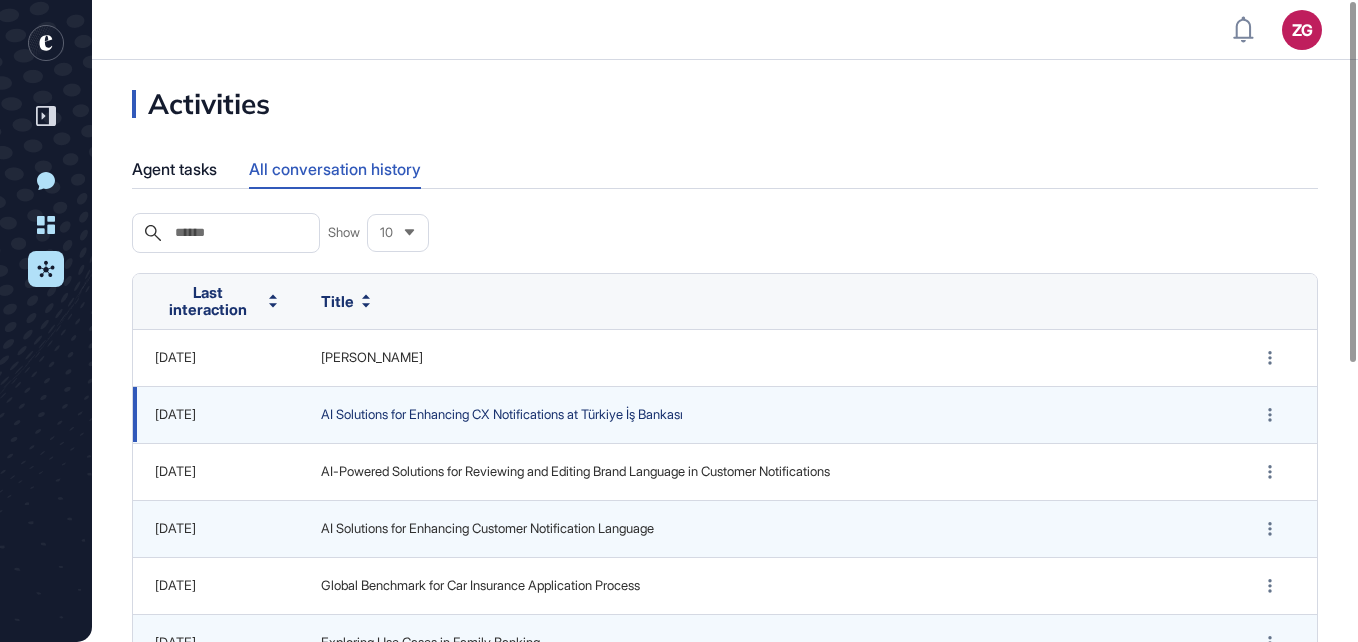 click on "AI Solutions for Enhancing CX Notifications at Türkiye İş Bankası" at bounding box center [766, 415] 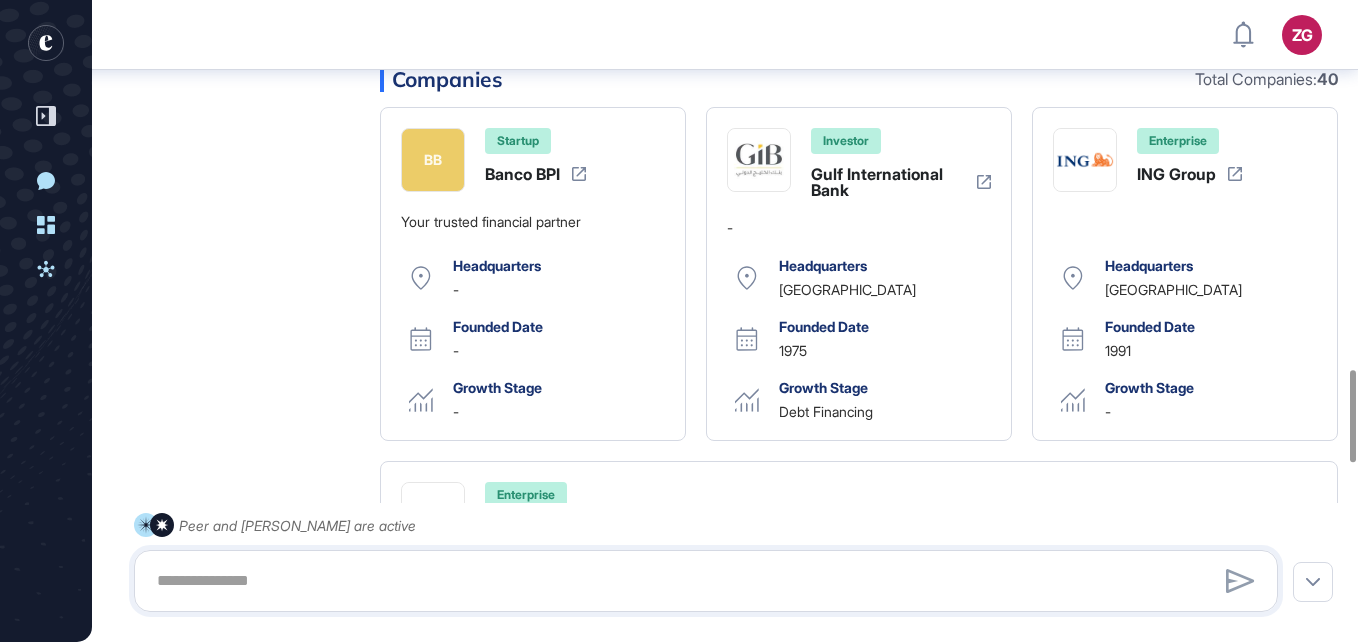 scroll, scrollTop: 2410, scrollLeft: 0, axis: vertical 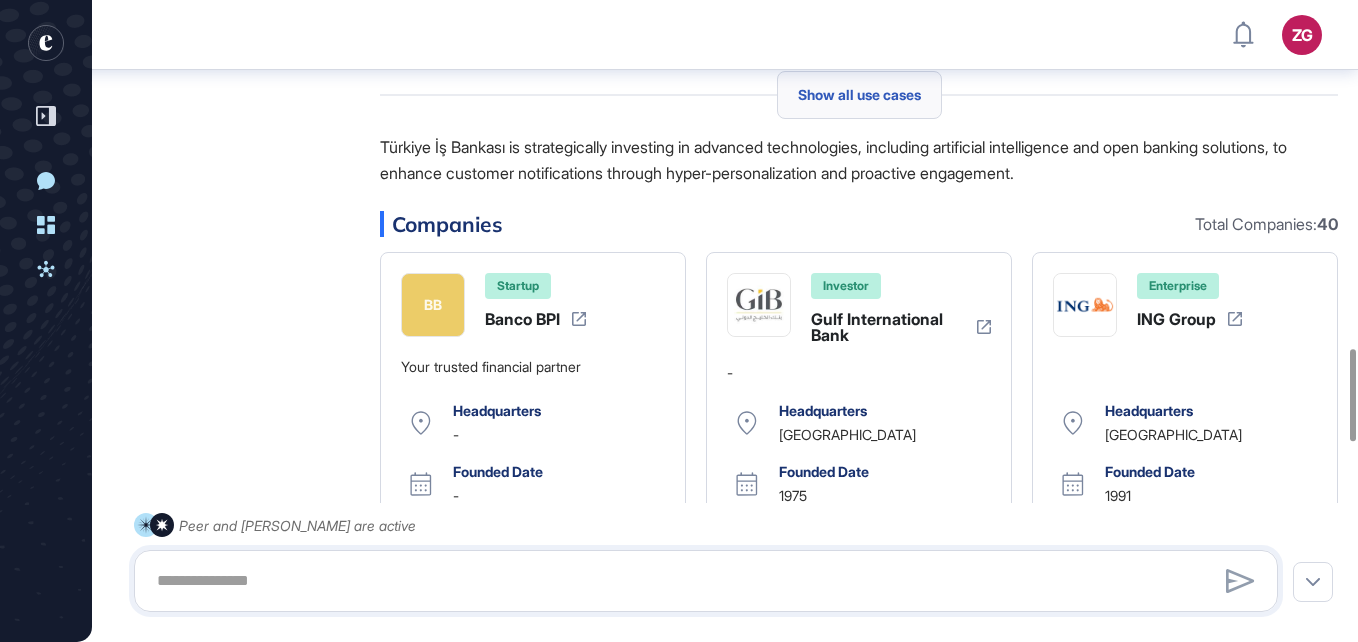 click on "Show all use cases" at bounding box center (859, 95) 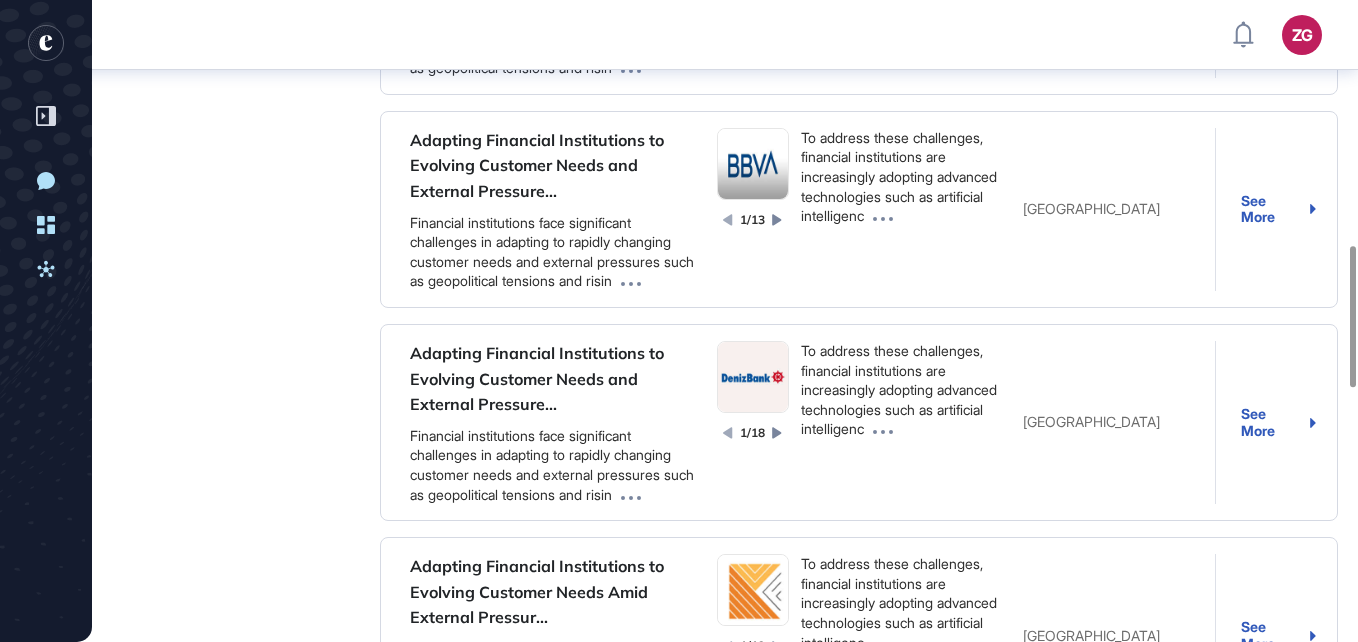 scroll, scrollTop: 1210, scrollLeft: 0, axis: vertical 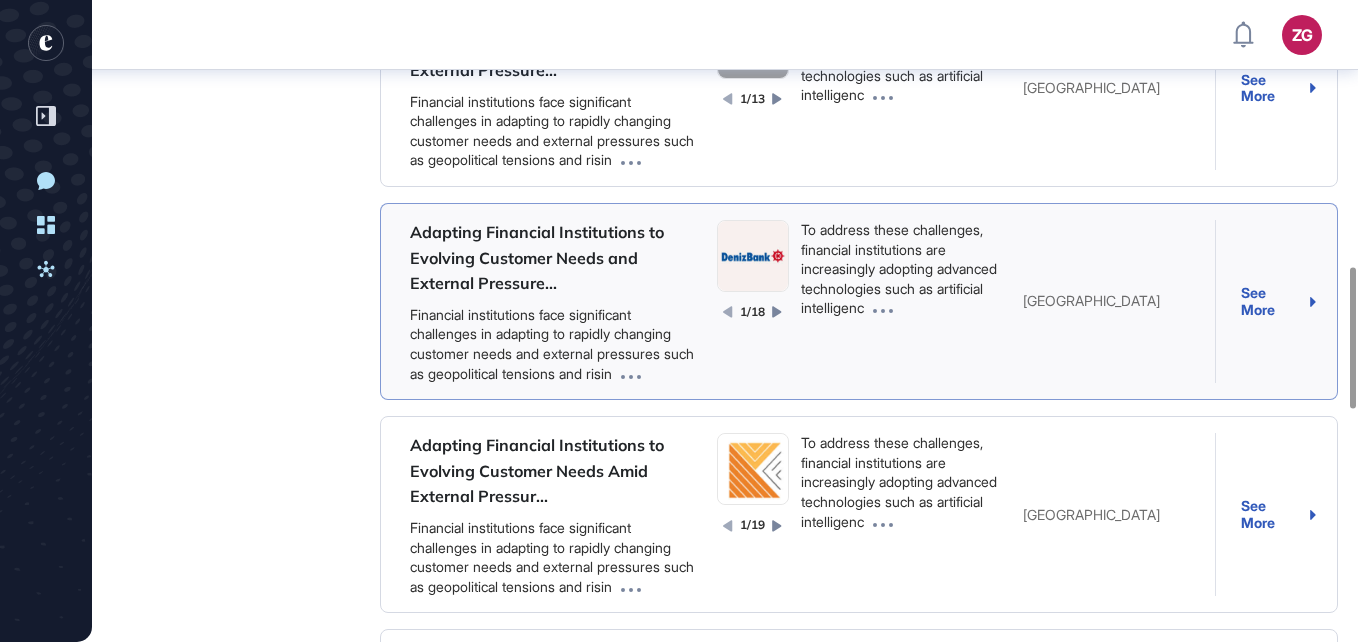 drag, startPoint x: 653, startPoint y: 301, endPoint x: 593, endPoint y: 282, distance: 62.936478 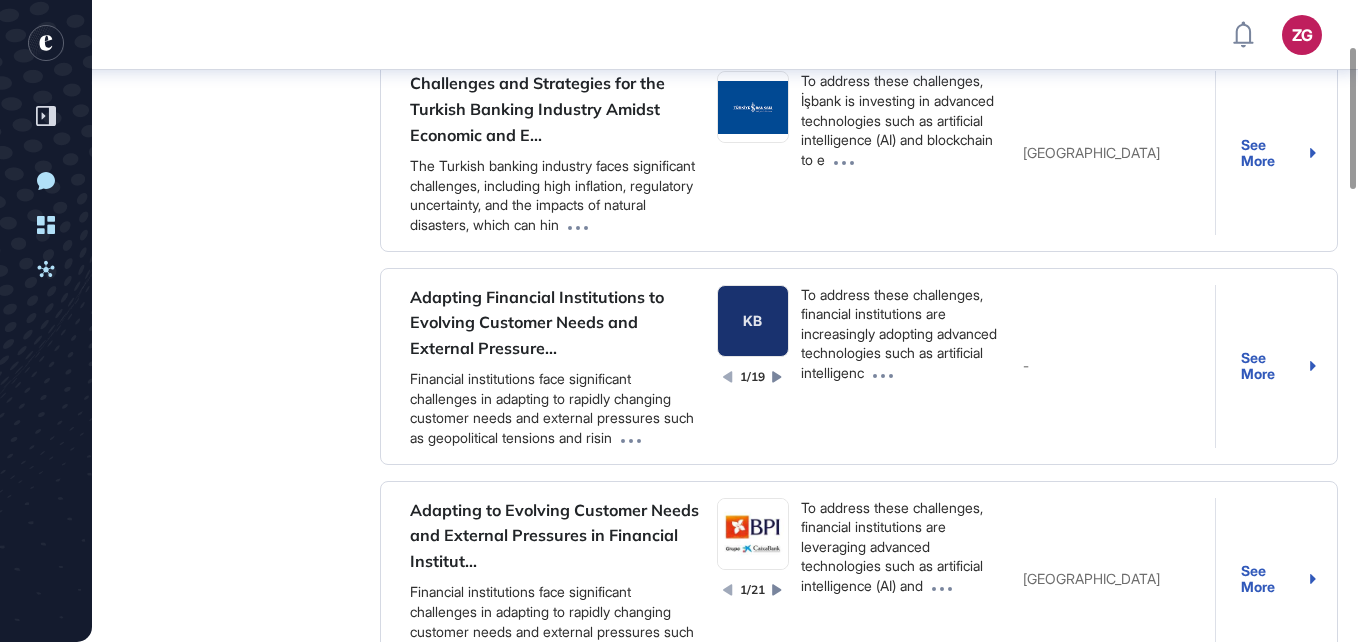 scroll, scrollTop: 210, scrollLeft: 0, axis: vertical 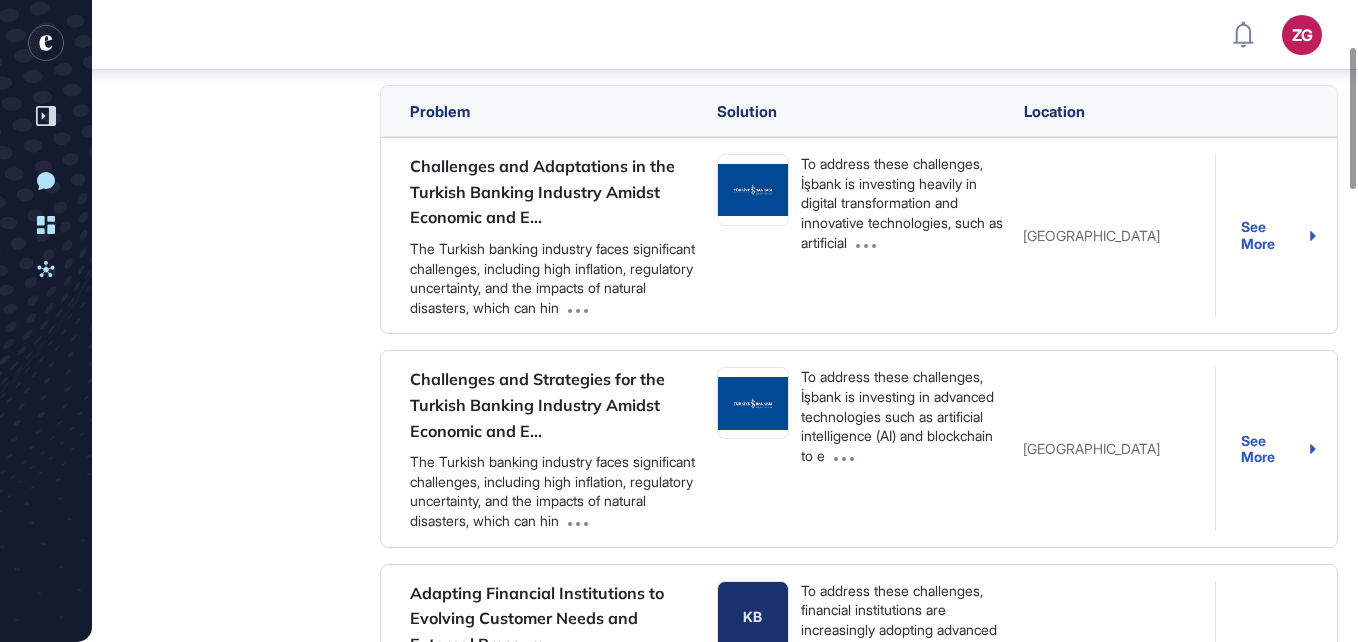 click 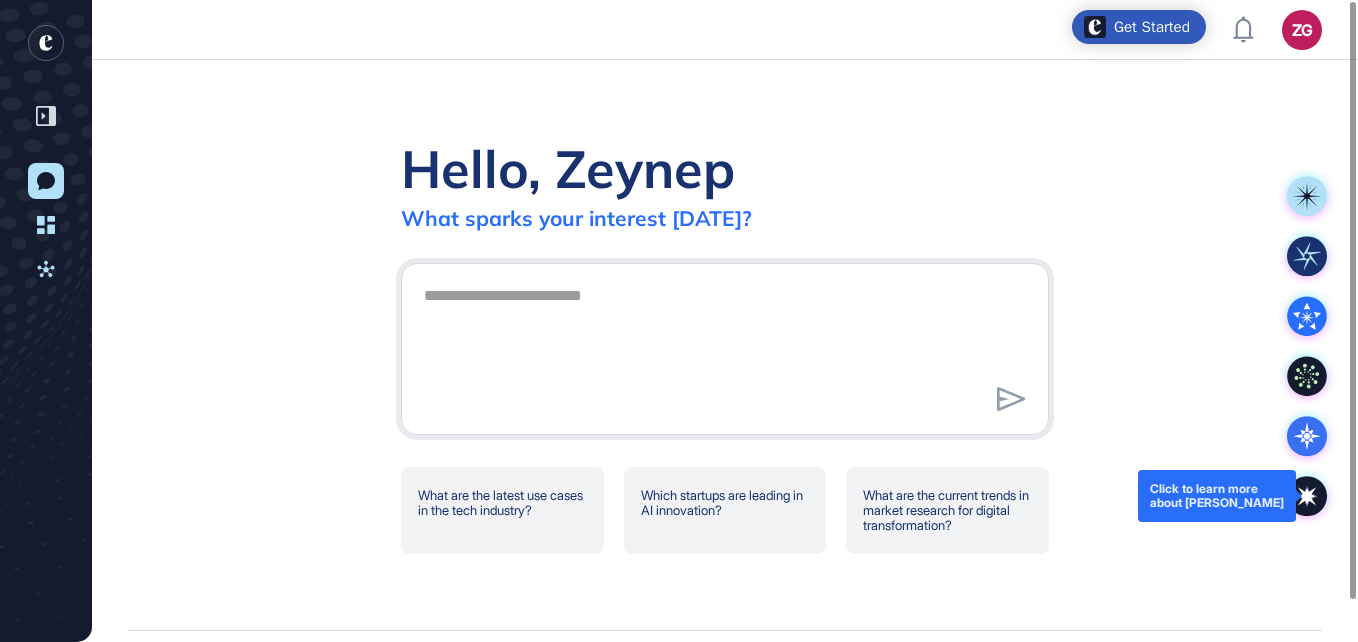 click 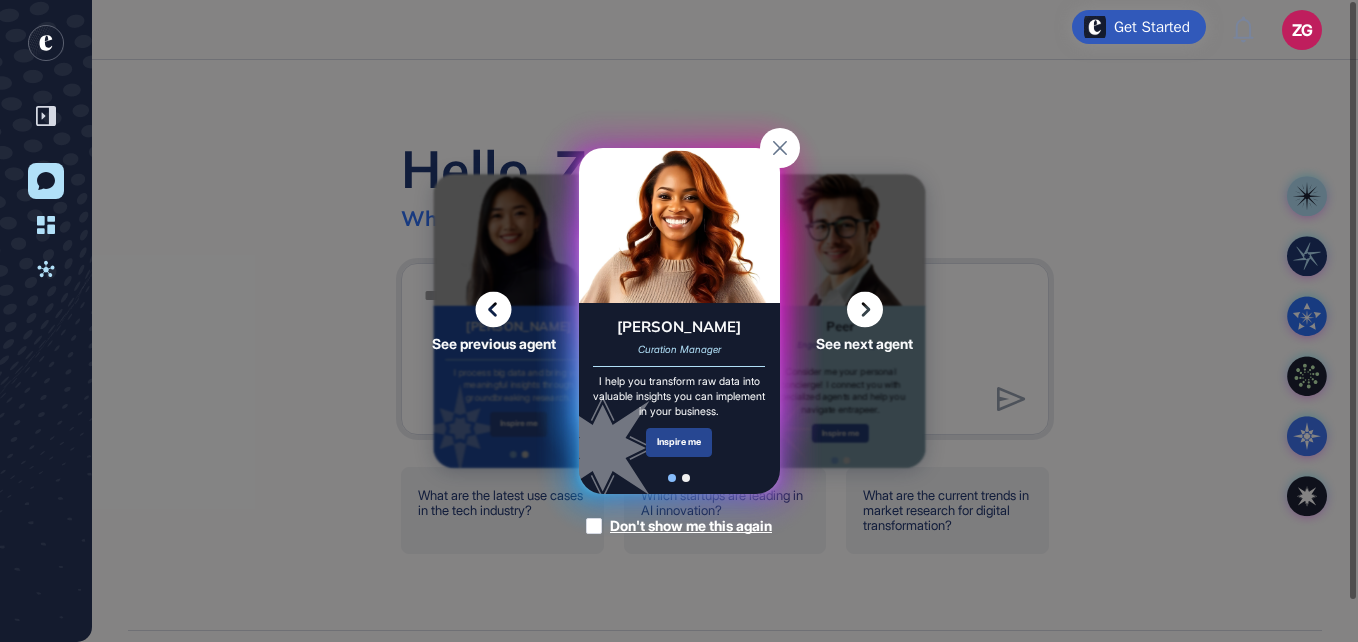 click on "Inspire me" at bounding box center [679, 442] 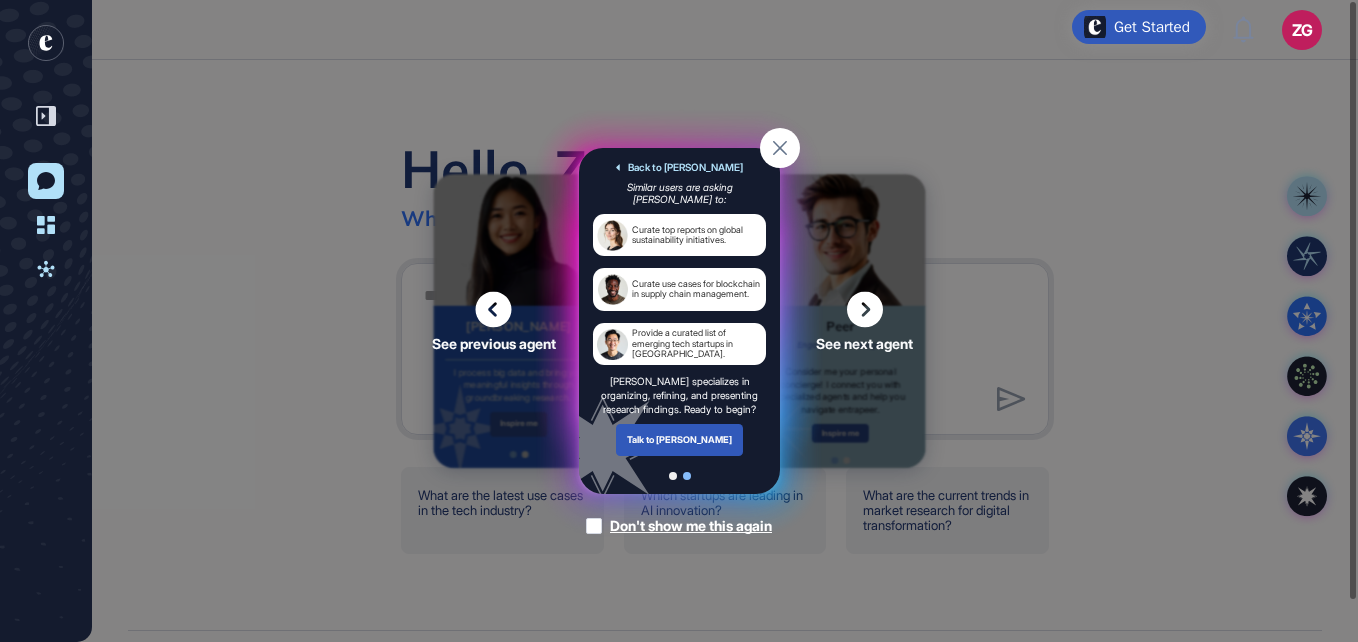 click on "Talk to Curie" at bounding box center [679, 439] 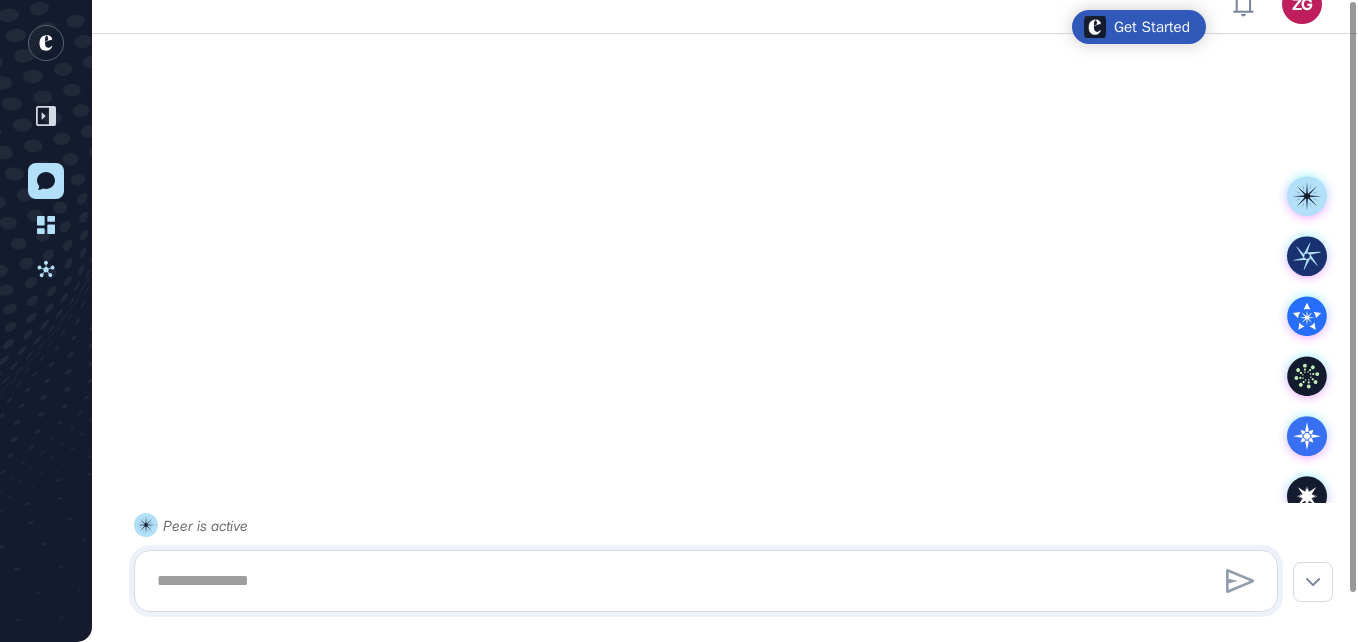 scroll, scrollTop: 52, scrollLeft: 0, axis: vertical 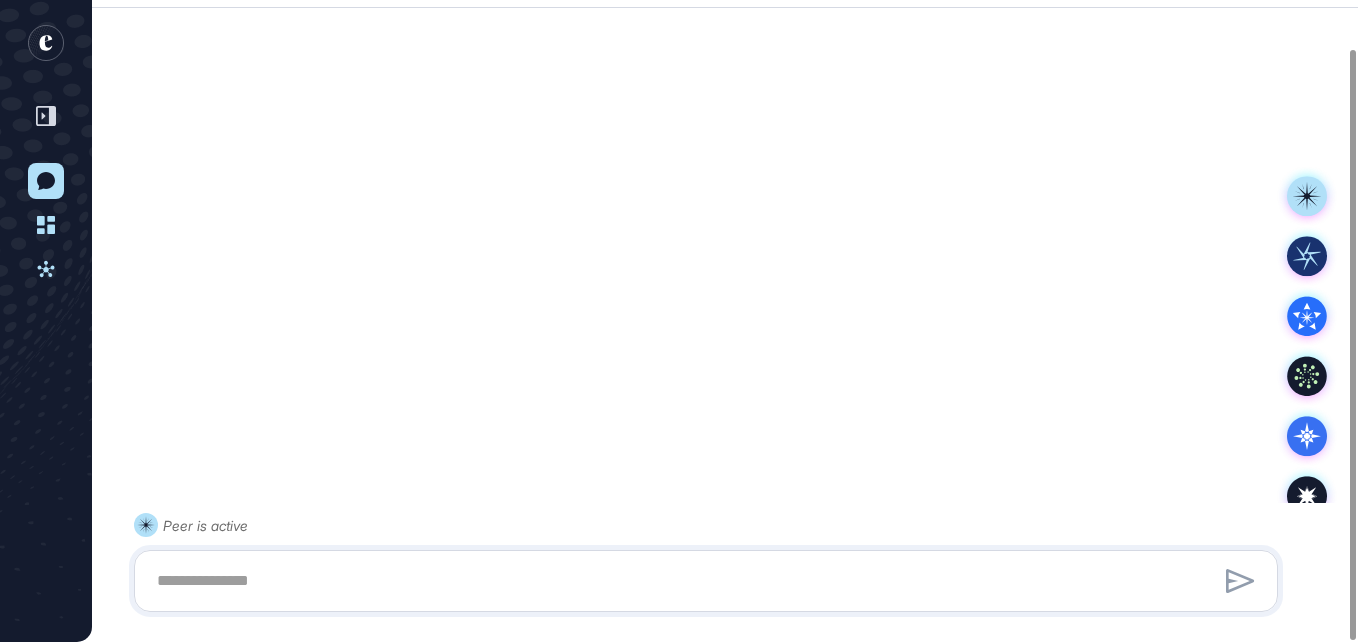 click on "Peer is active" at bounding box center [706, 562] 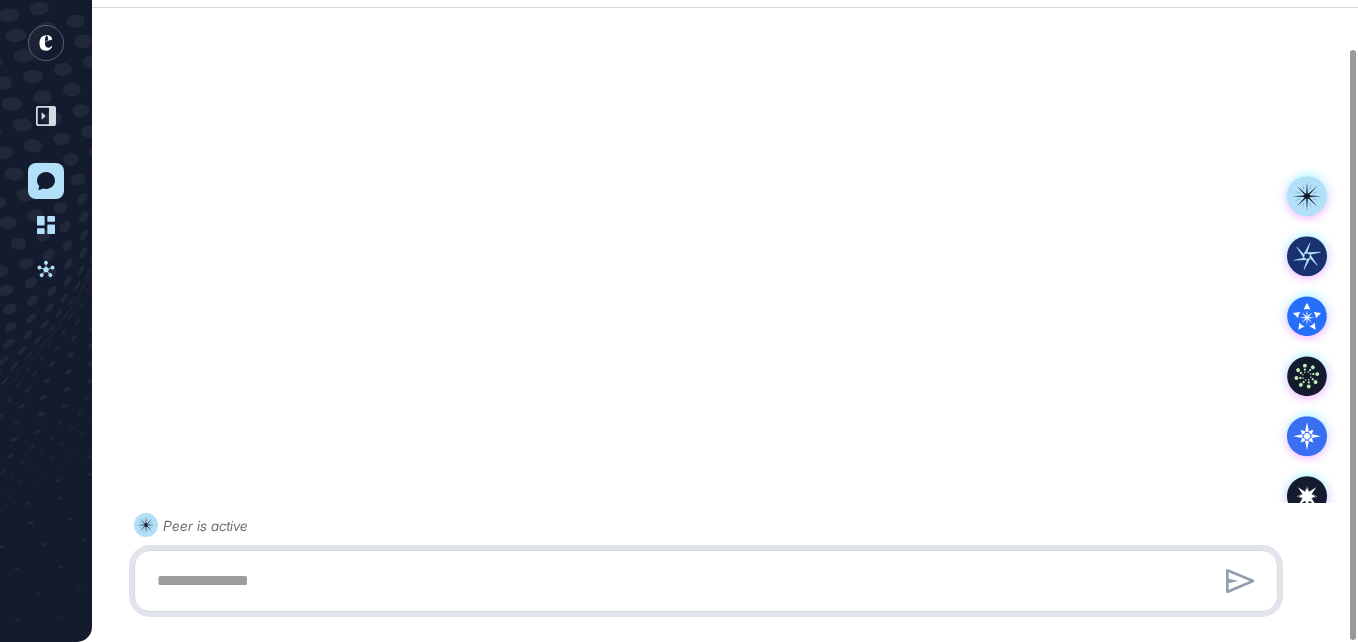 click at bounding box center [706, 581] 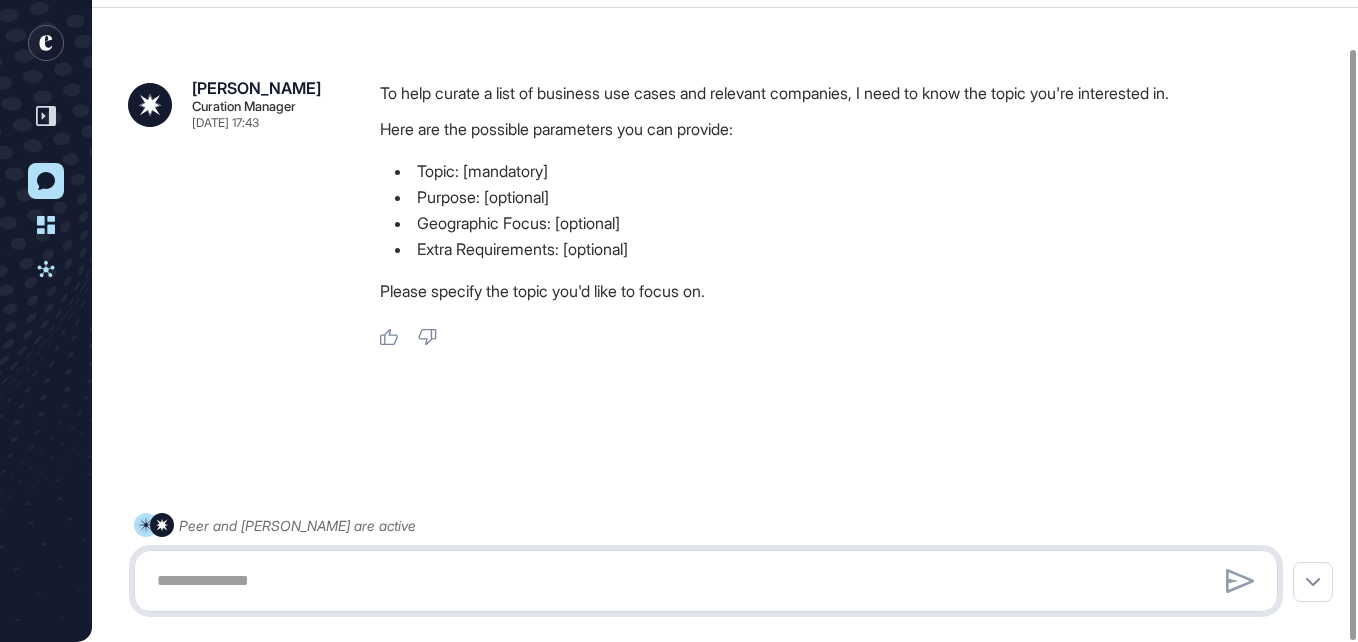 click at bounding box center (706, 581) 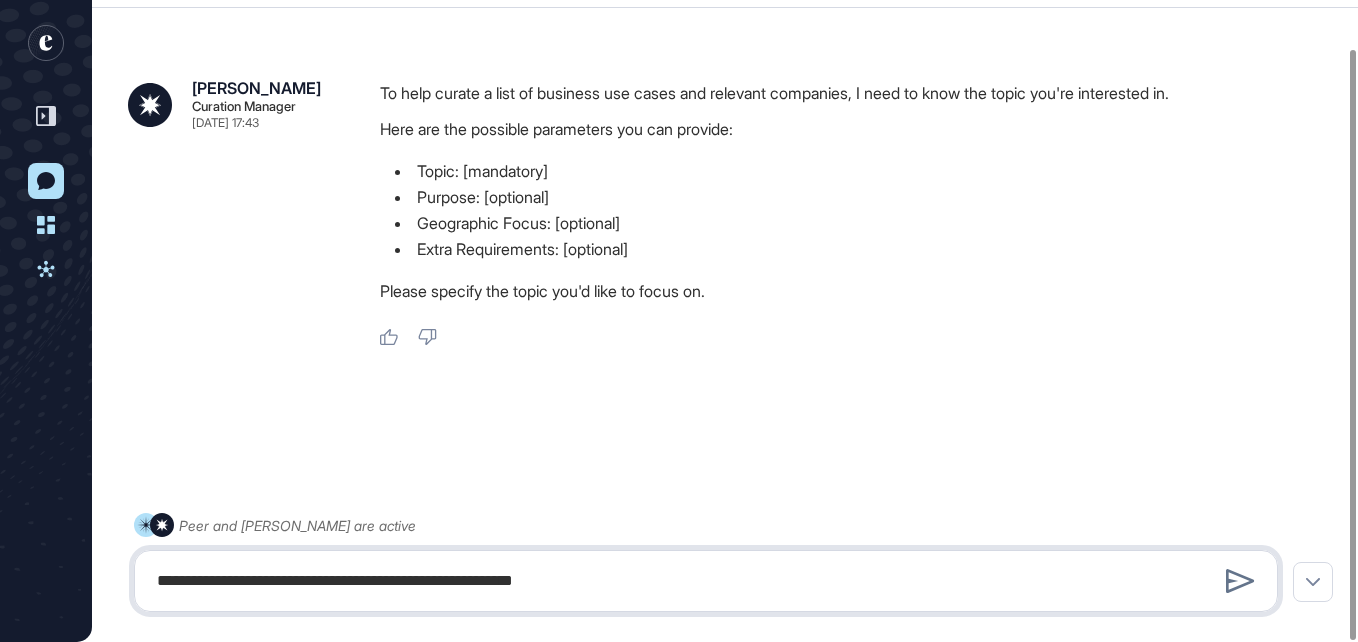 drag, startPoint x: 406, startPoint y: 580, endPoint x: 368, endPoint y: 577, distance: 38.118237 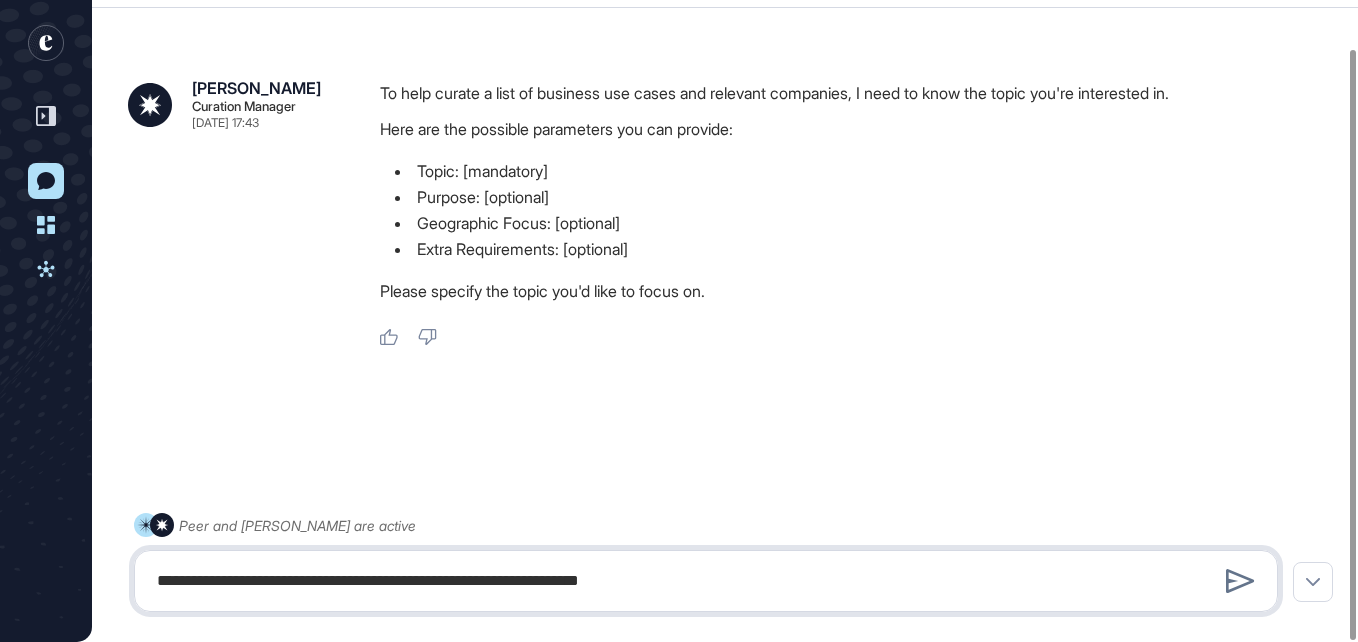 click on "**********" at bounding box center (706, 581) 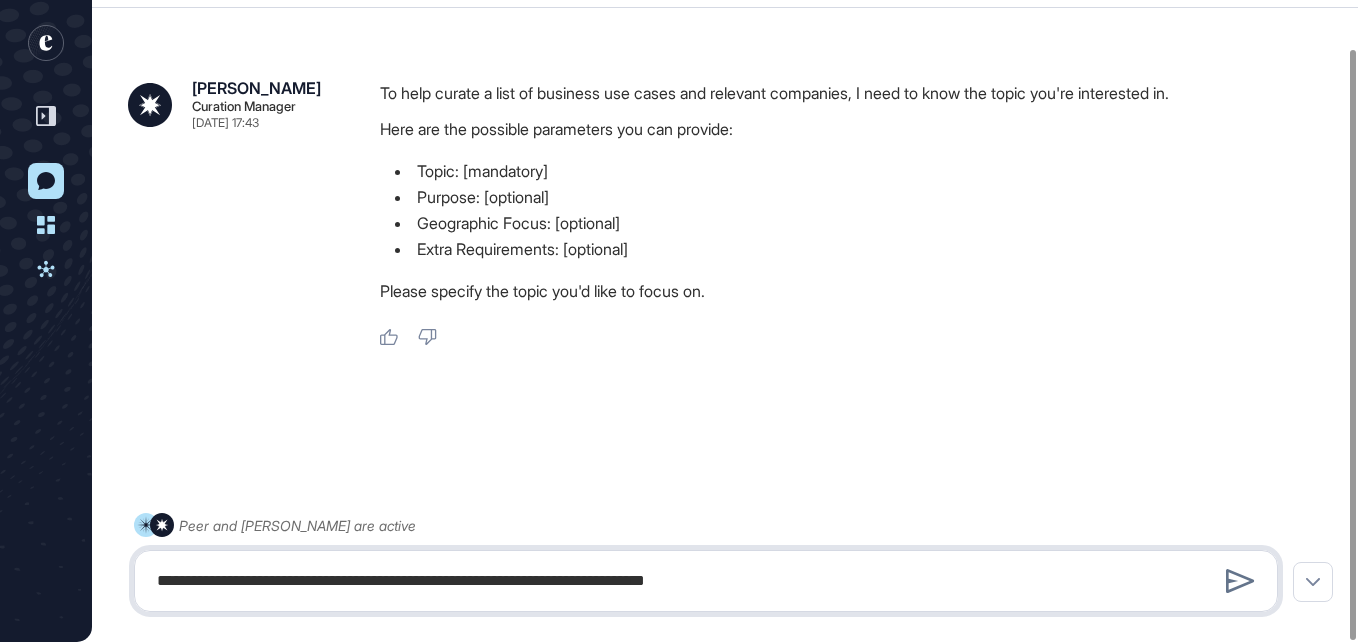 click on "**********" at bounding box center [706, 581] 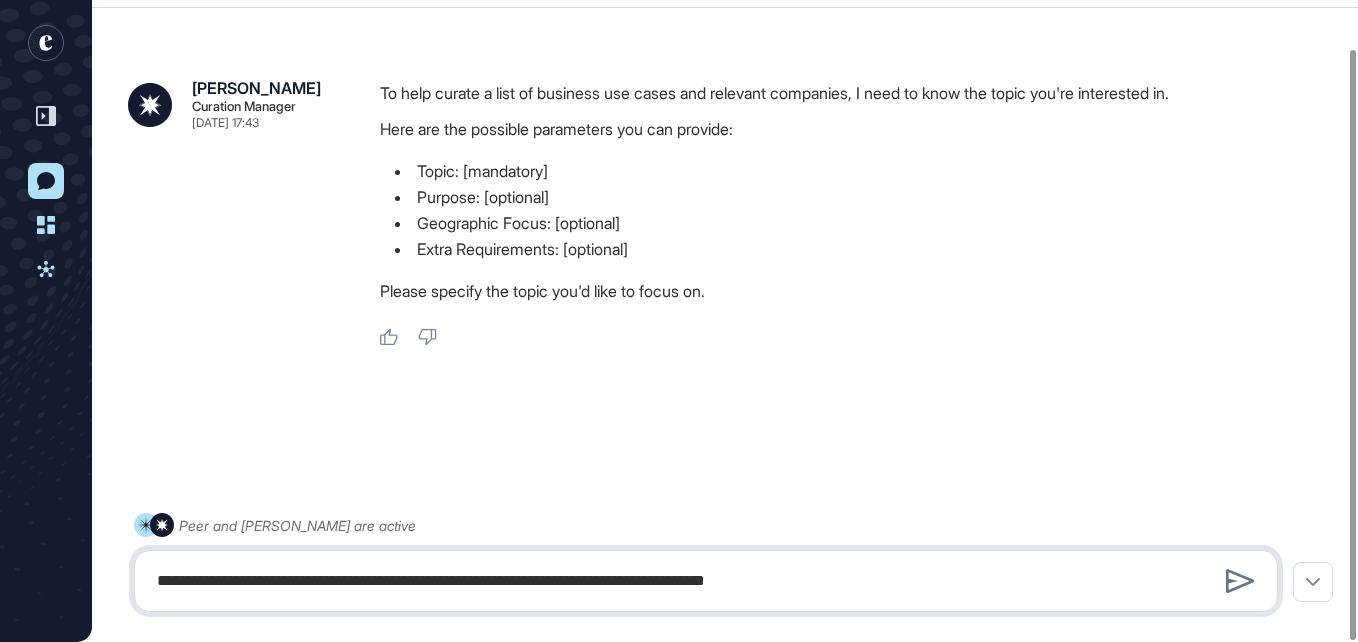 click on "**********" at bounding box center (706, 581) 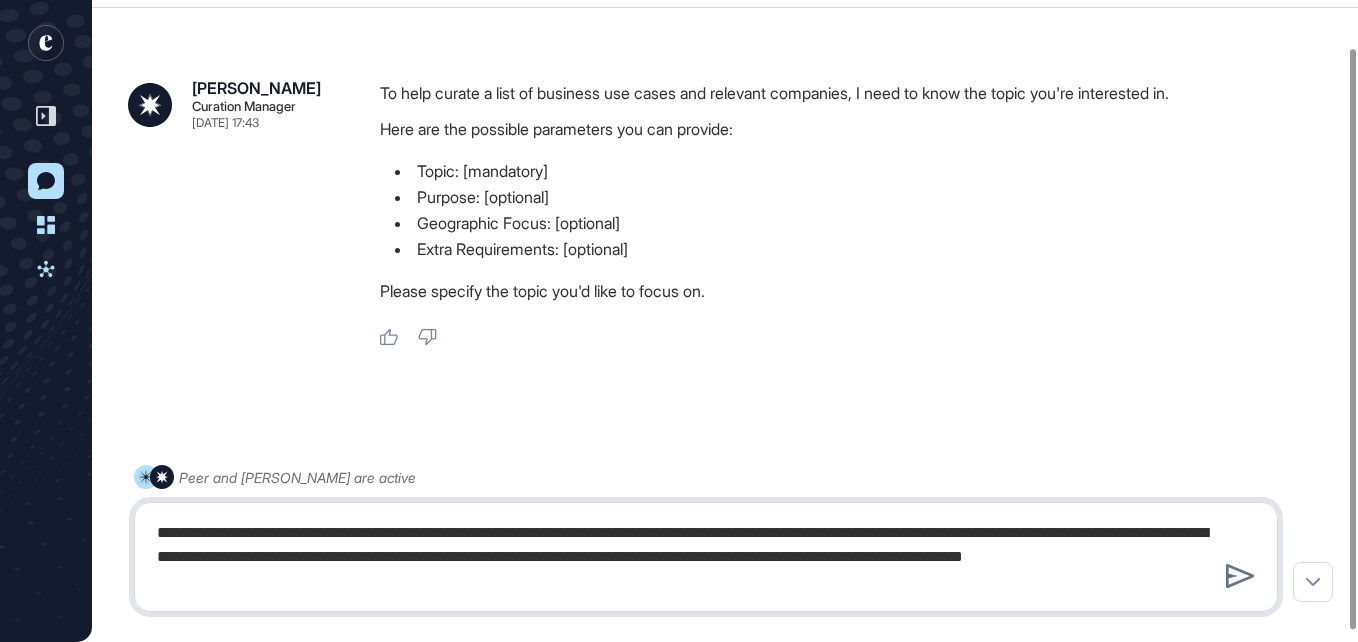 type on "**********" 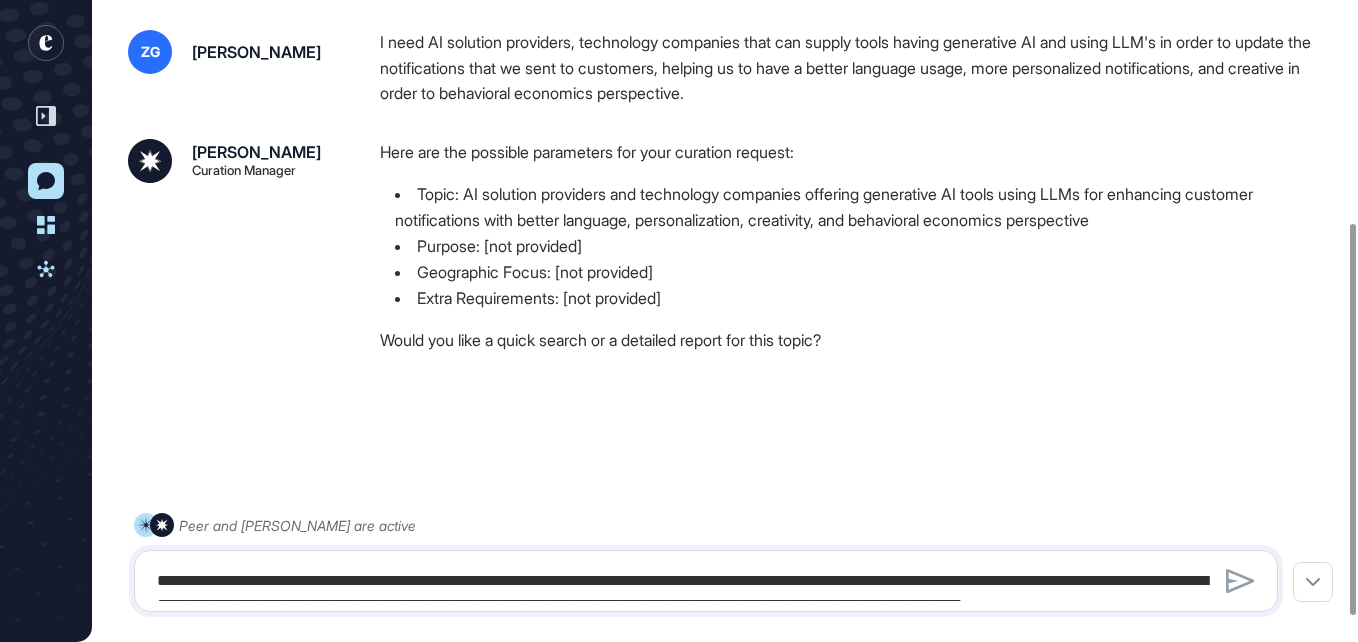 scroll, scrollTop: 406, scrollLeft: 0, axis: vertical 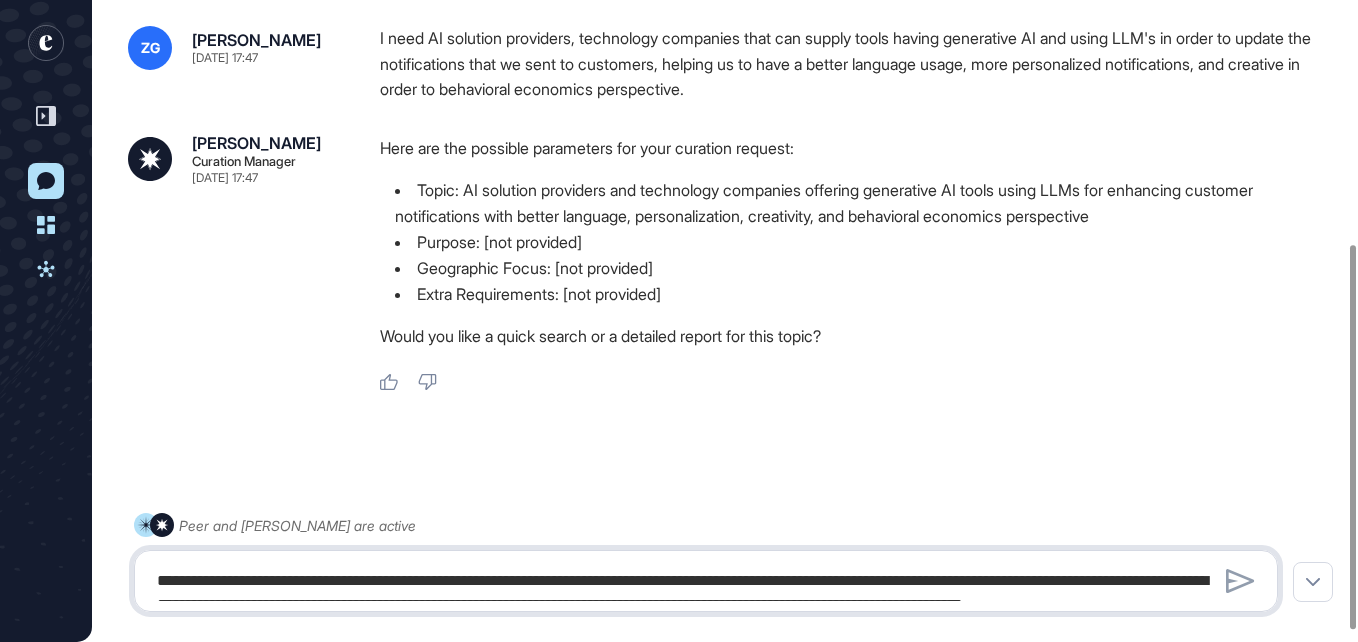 click on "**********" at bounding box center [706, 581] 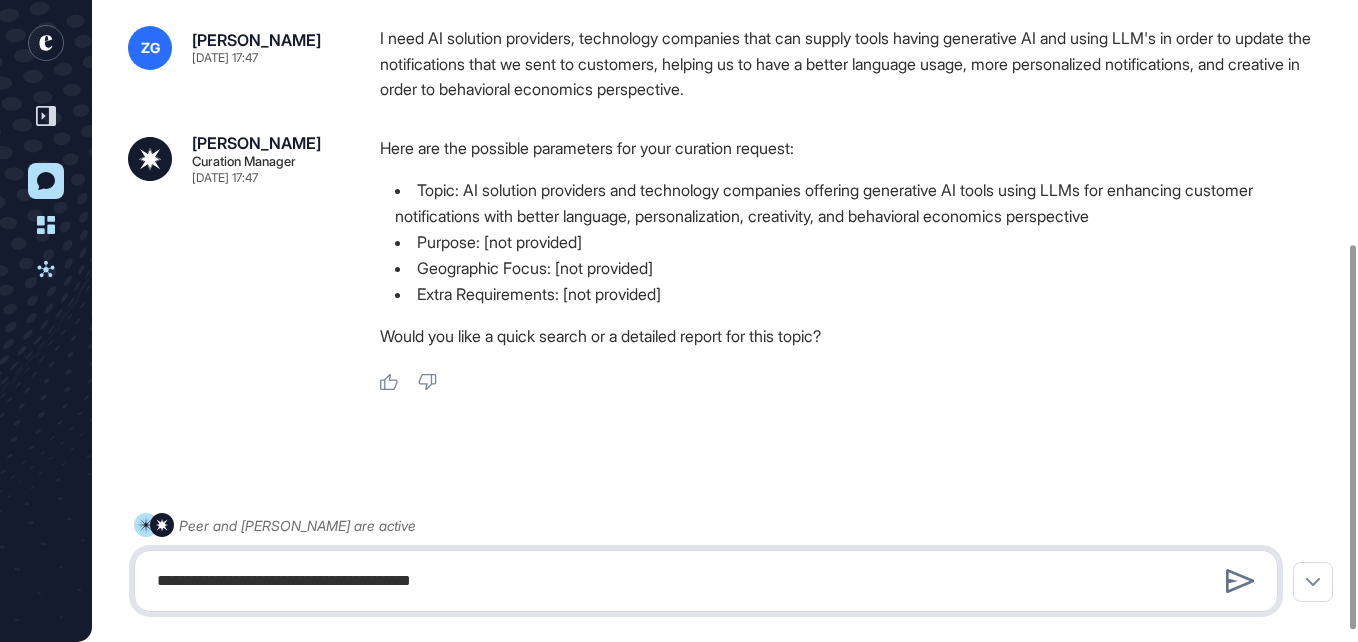 type on "**********" 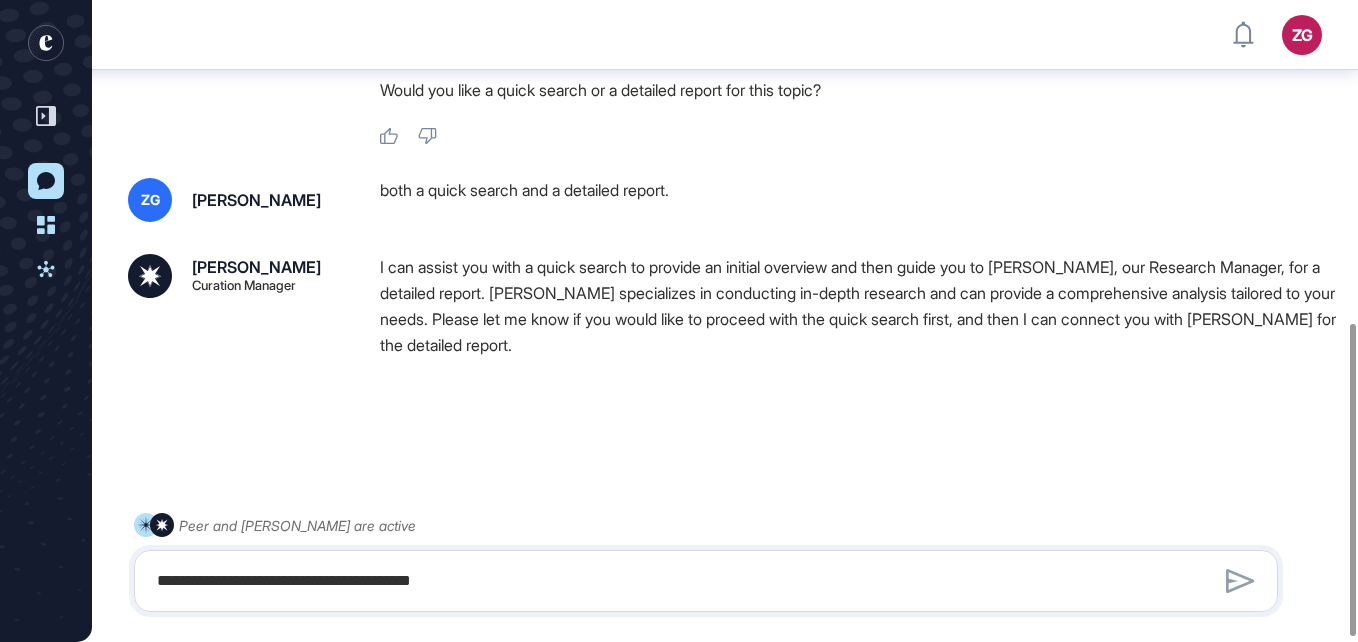 scroll, scrollTop: 663, scrollLeft: 0, axis: vertical 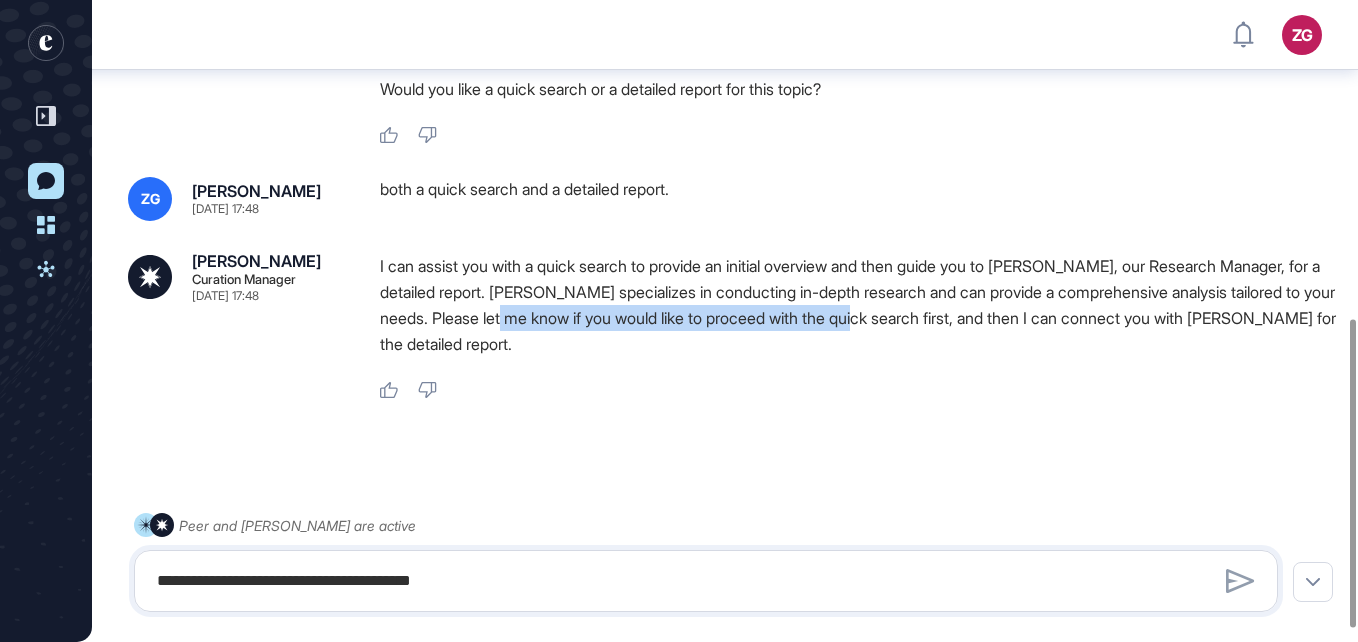drag, startPoint x: 635, startPoint y: 316, endPoint x: 994, endPoint y: 309, distance: 359.06824 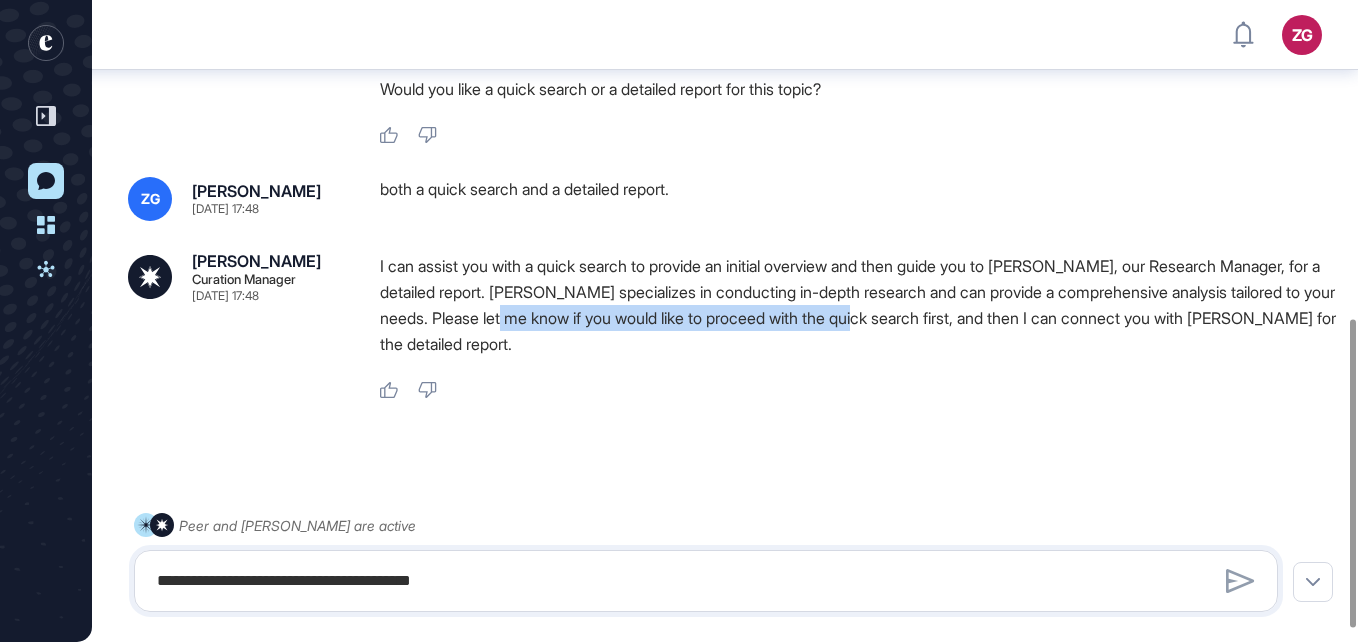 copy on "would like to proceed with the quick search first," 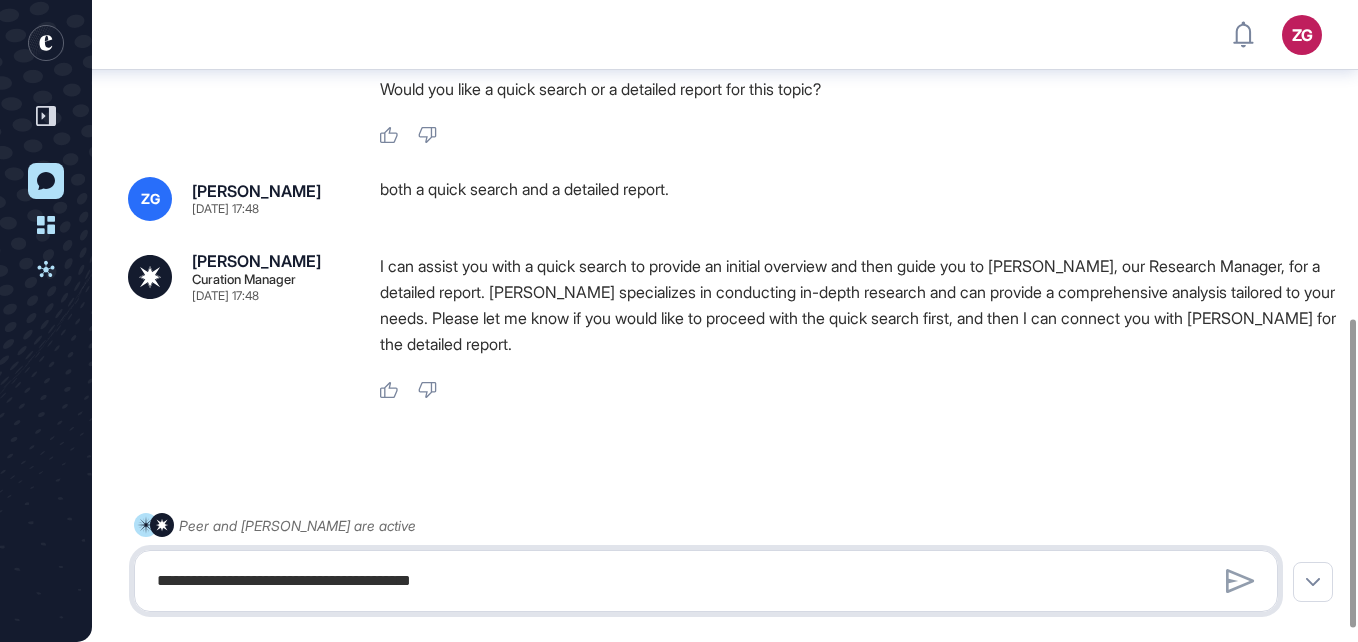 click on "**********" at bounding box center (706, 581) 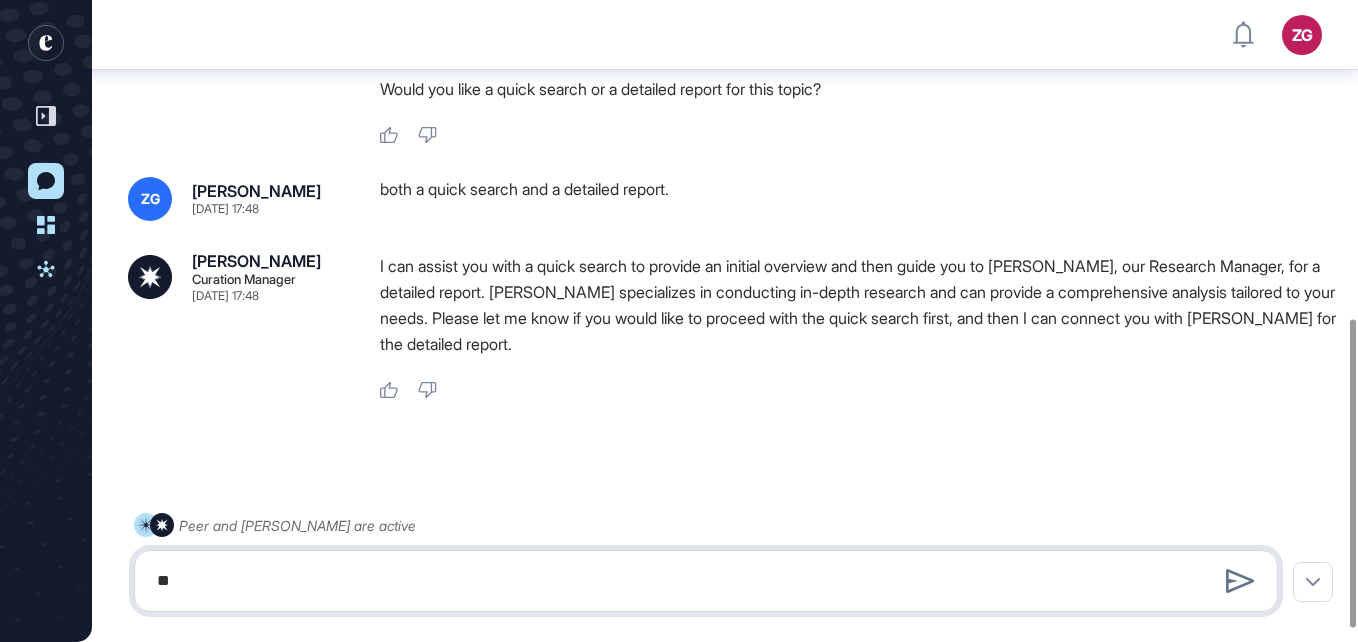 paste on "**********" 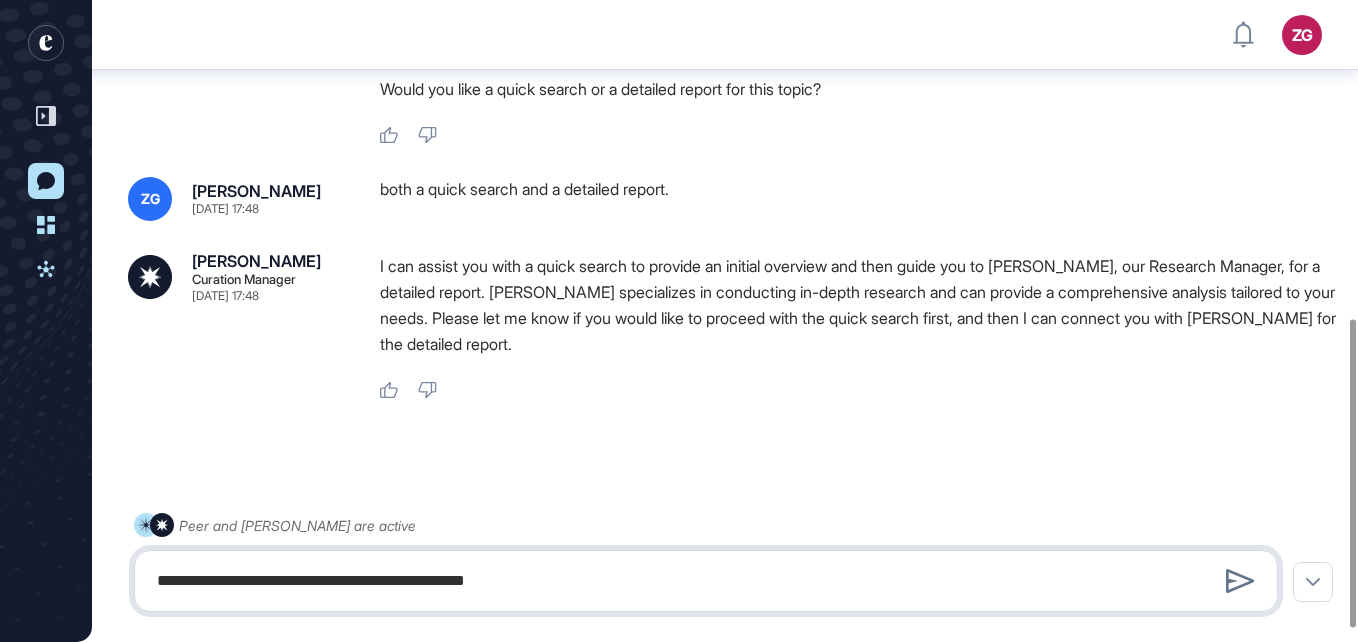 type on "**********" 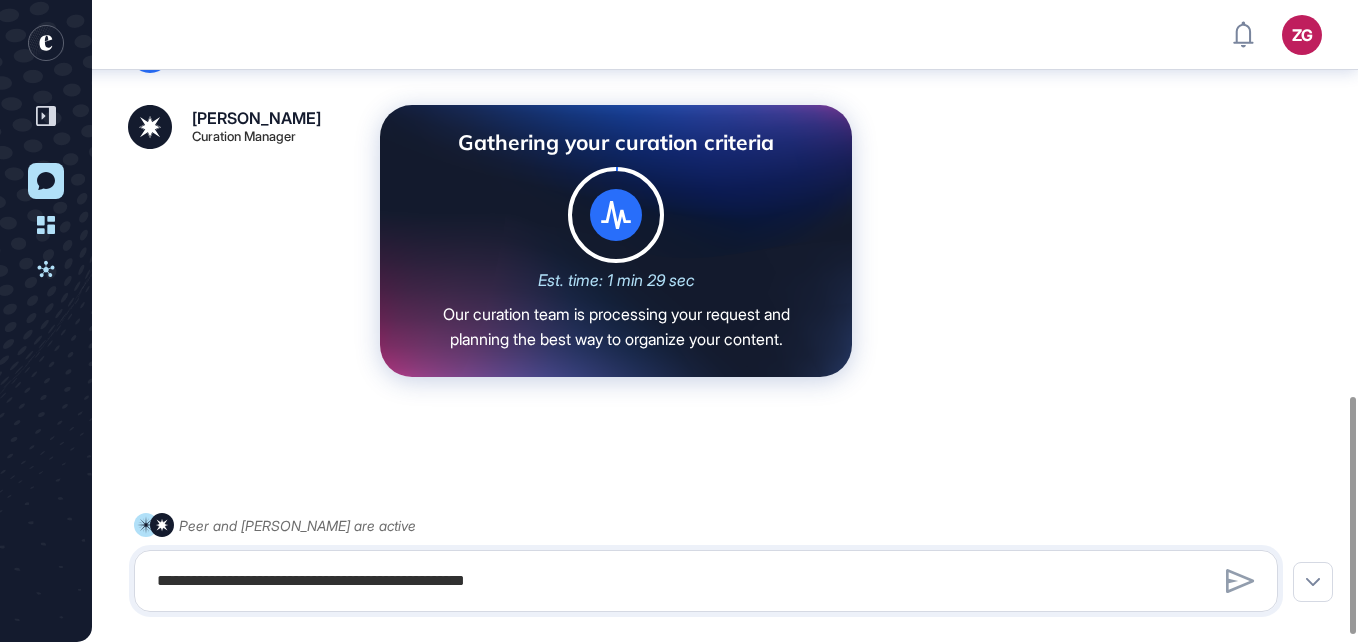 scroll, scrollTop: 1084, scrollLeft: 0, axis: vertical 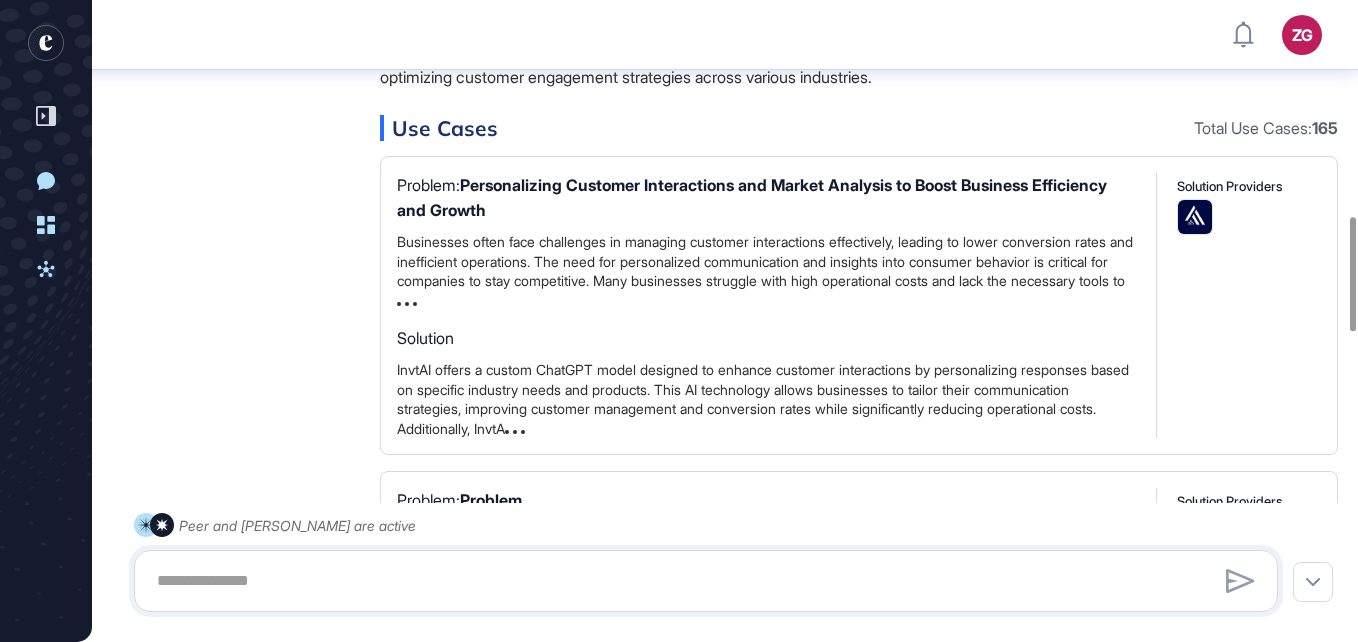 drag, startPoint x: 957, startPoint y: 197, endPoint x: 214, endPoint y: 317, distance: 752.62805 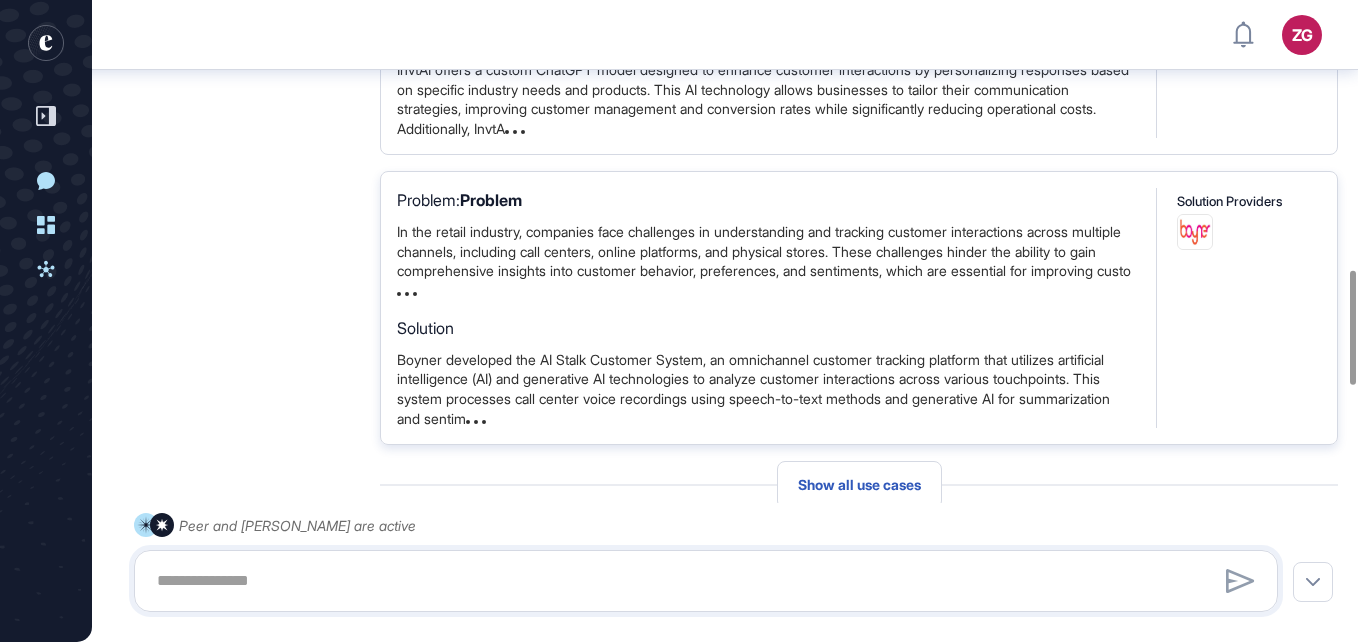 scroll, scrollTop: 1710, scrollLeft: 0, axis: vertical 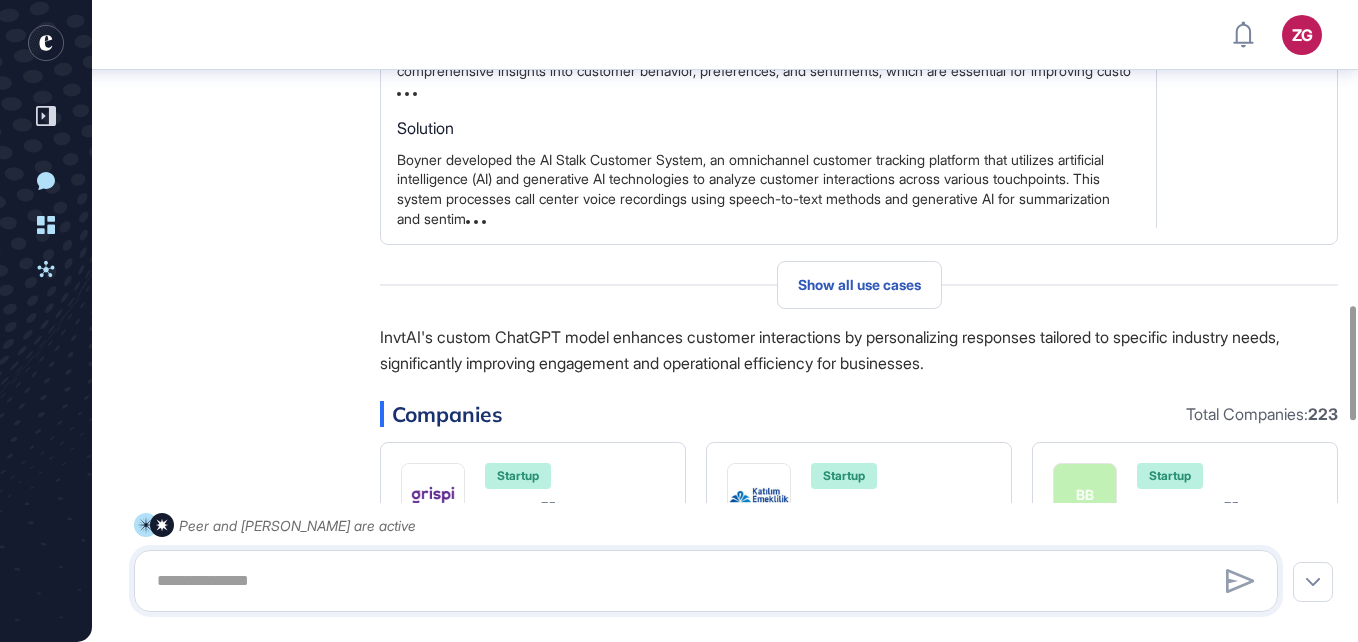 drag, startPoint x: 875, startPoint y: 284, endPoint x: 695, endPoint y: 300, distance: 180.70972 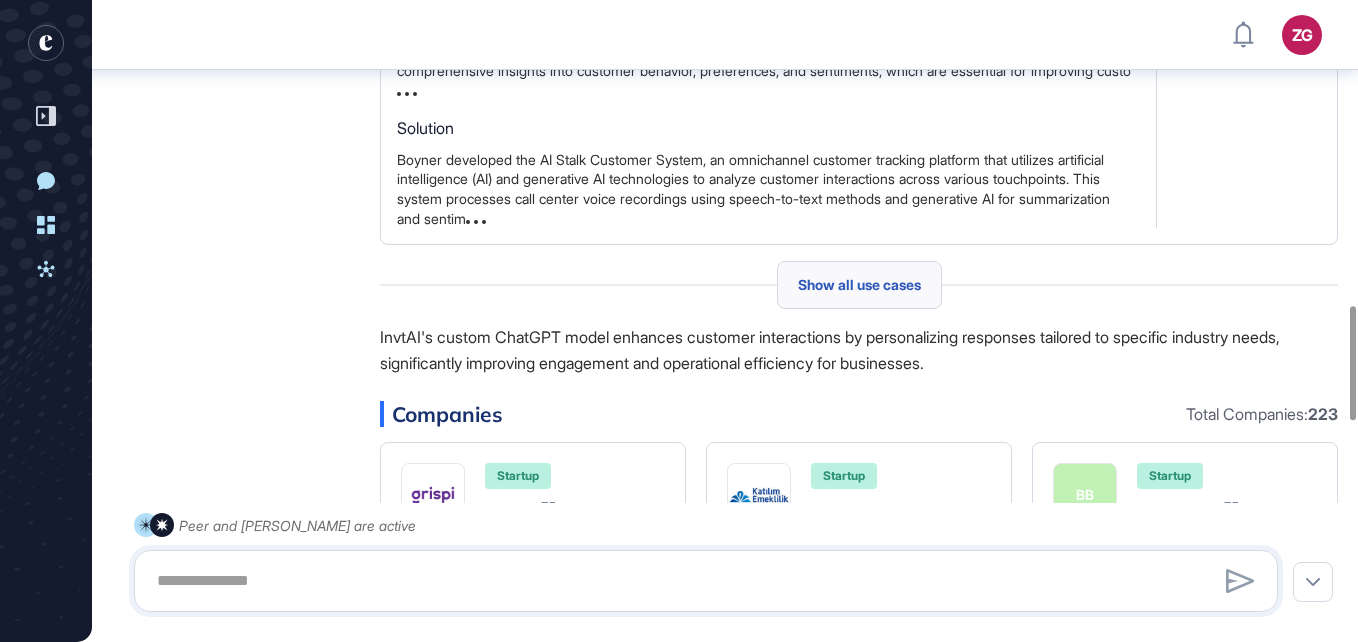 click on "Show all use cases" at bounding box center (859, 285) 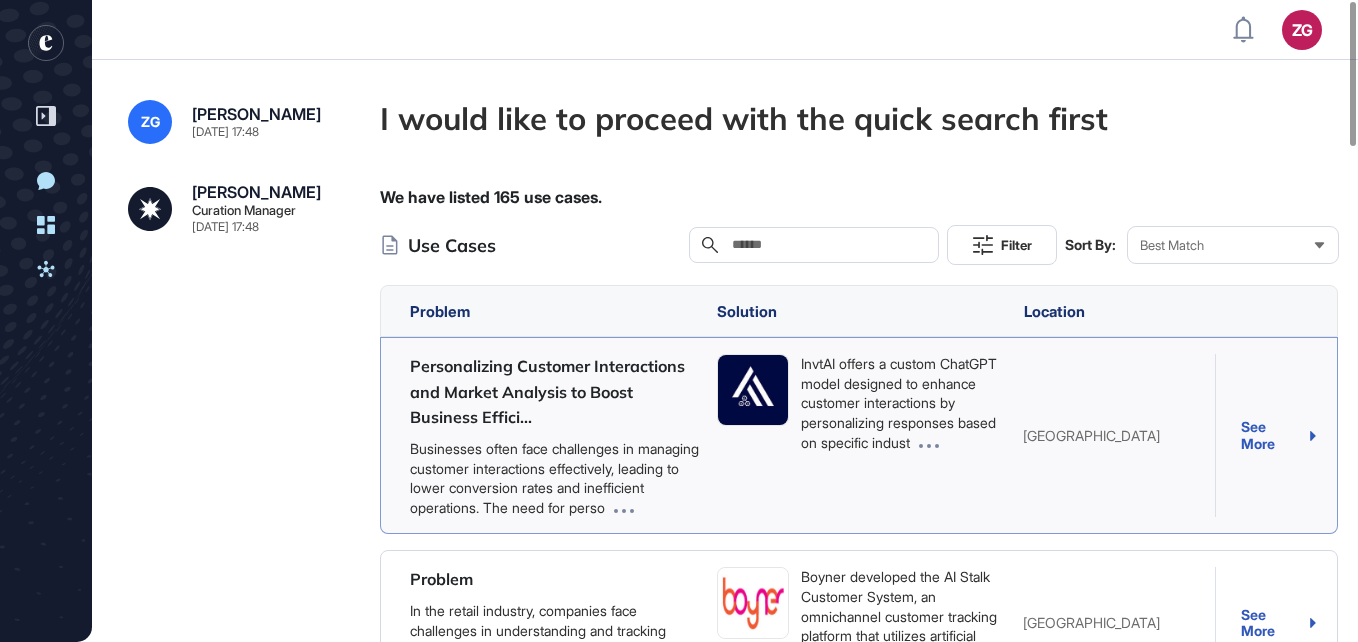 drag, startPoint x: 1254, startPoint y: 426, endPoint x: 1249, endPoint y: 445, distance: 19.646883 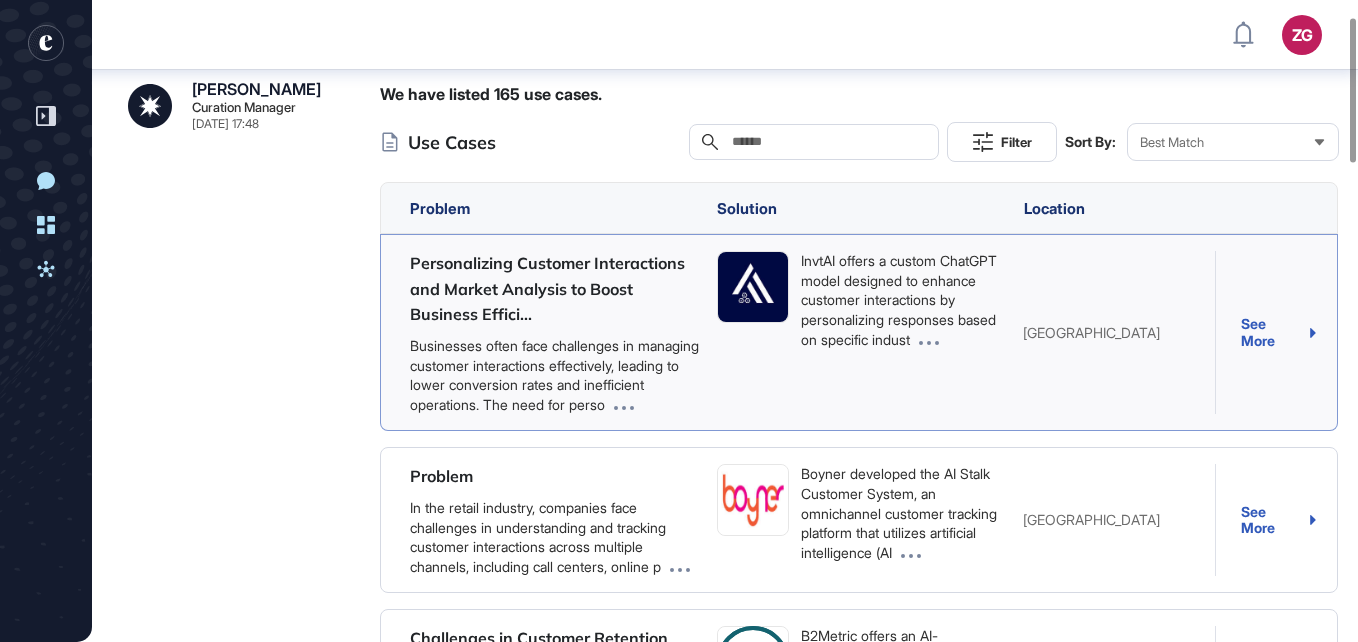 scroll, scrollTop: 310, scrollLeft: 0, axis: vertical 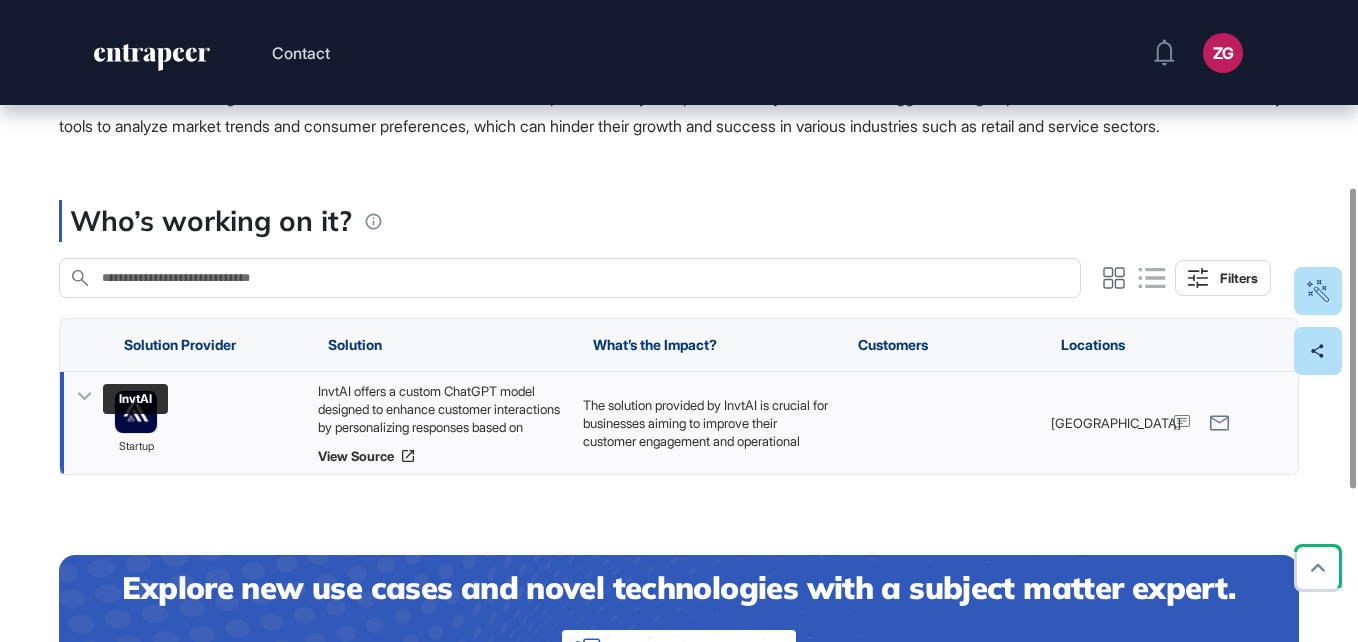 click at bounding box center (136, 413) 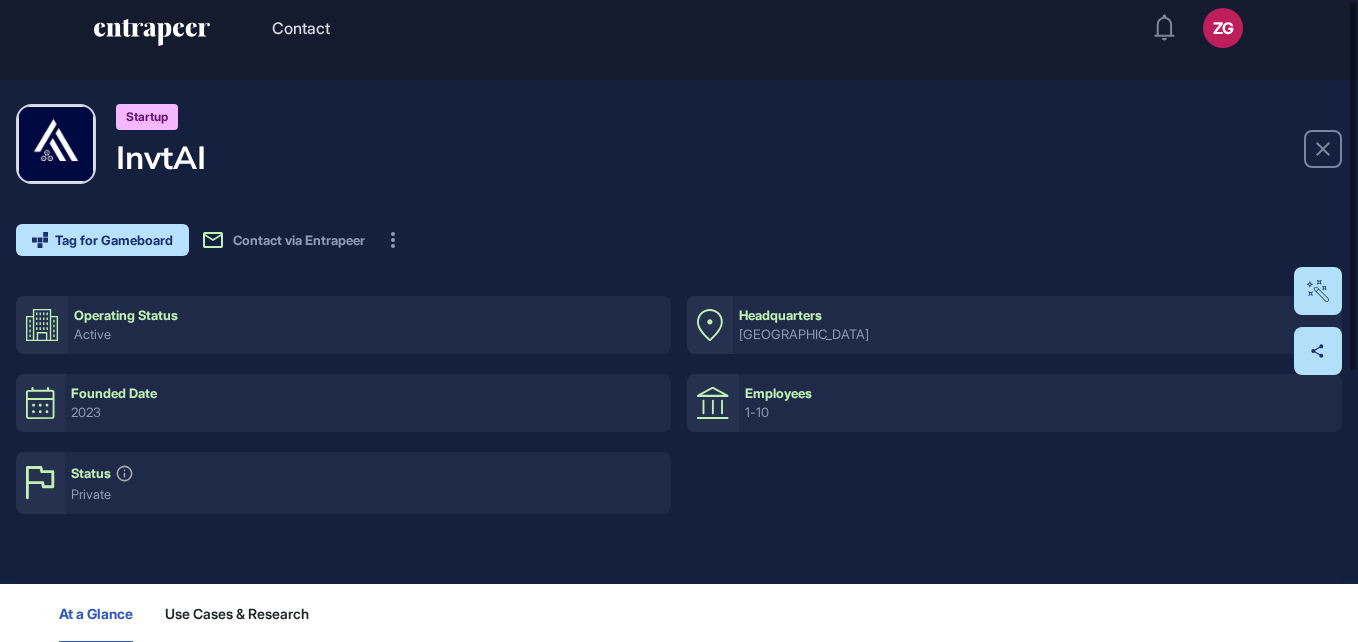 scroll, scrollTop: 0, scrollLeft: 0, axis: both 